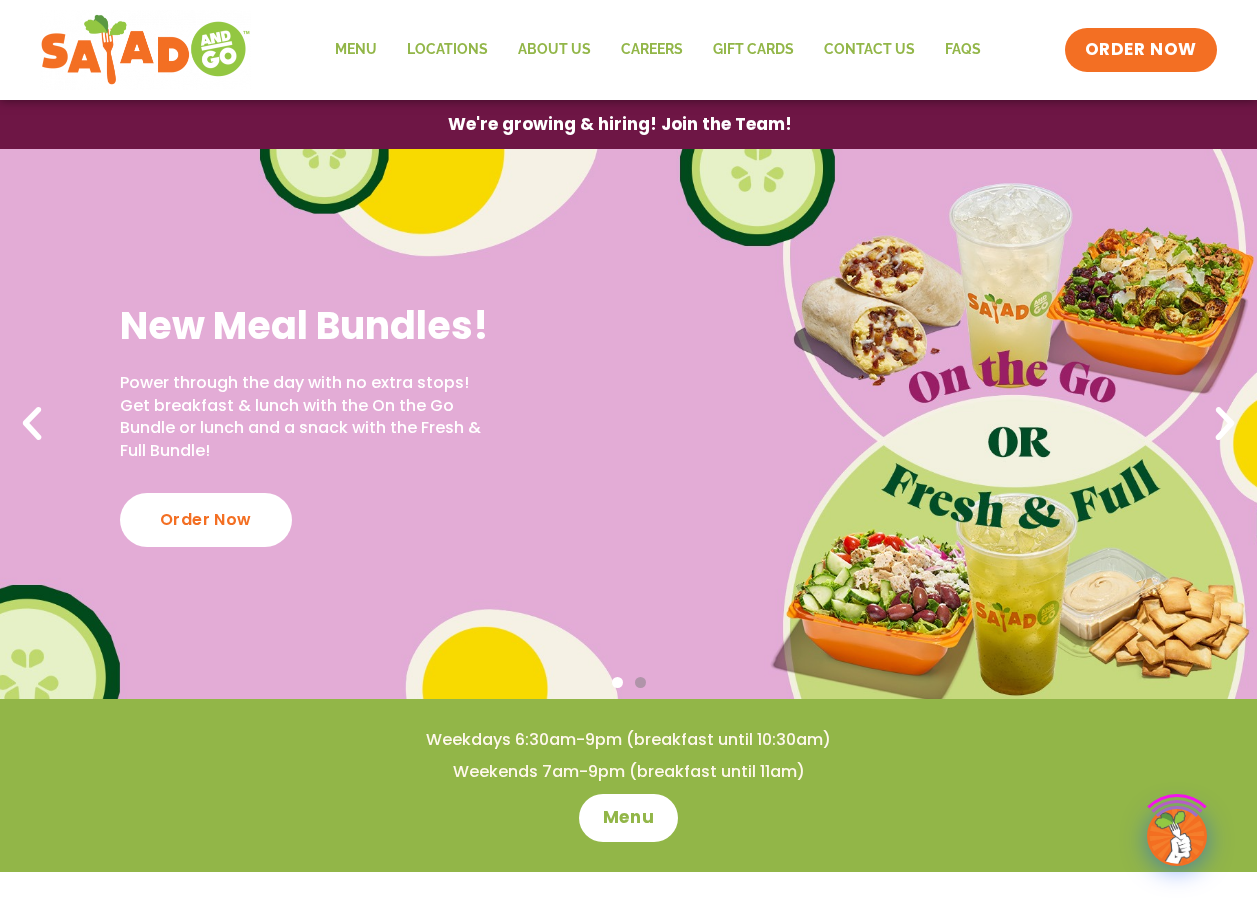 scroll, scrollTop: 0, scrollLeft: 0, axis: both 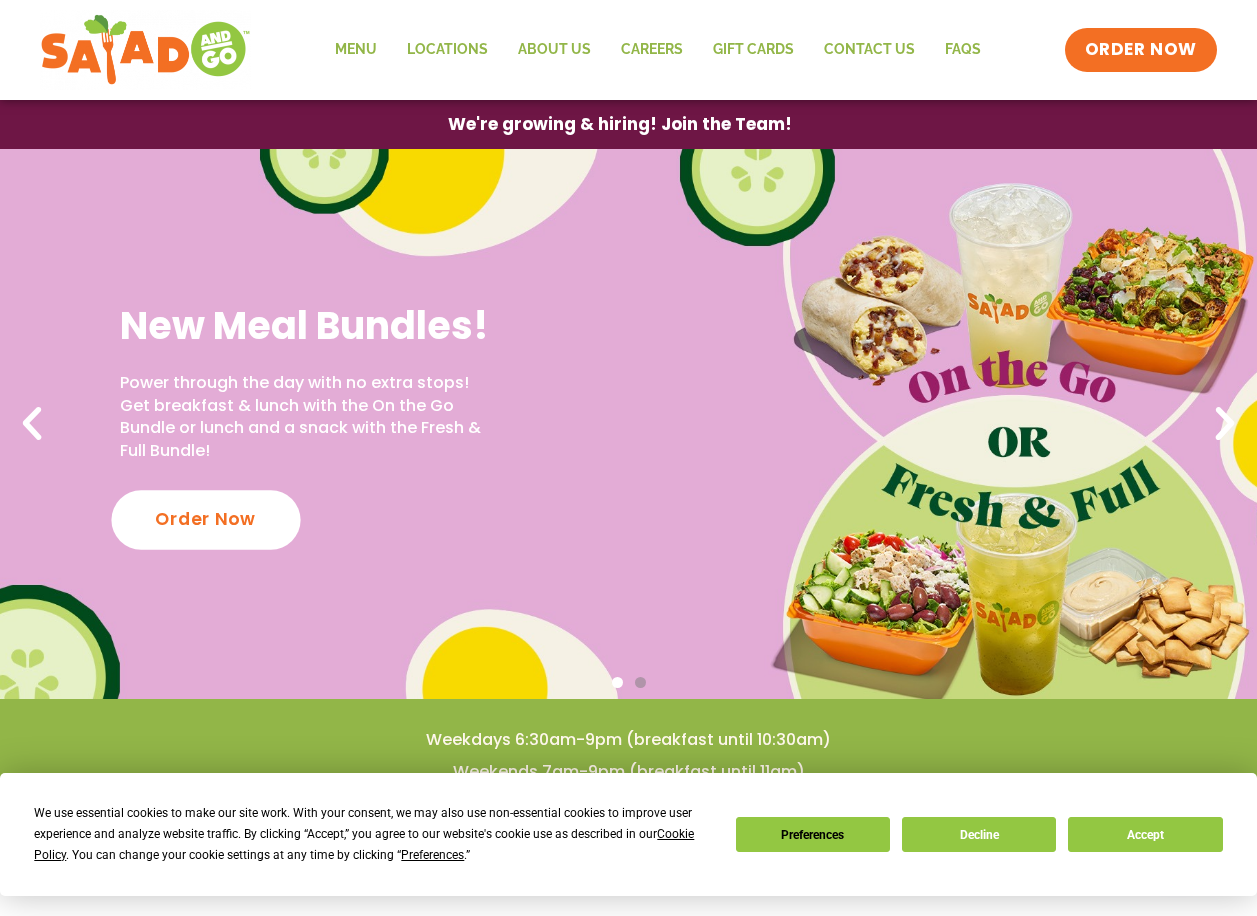 click on "Order Now" at bounding box center (205, 519) 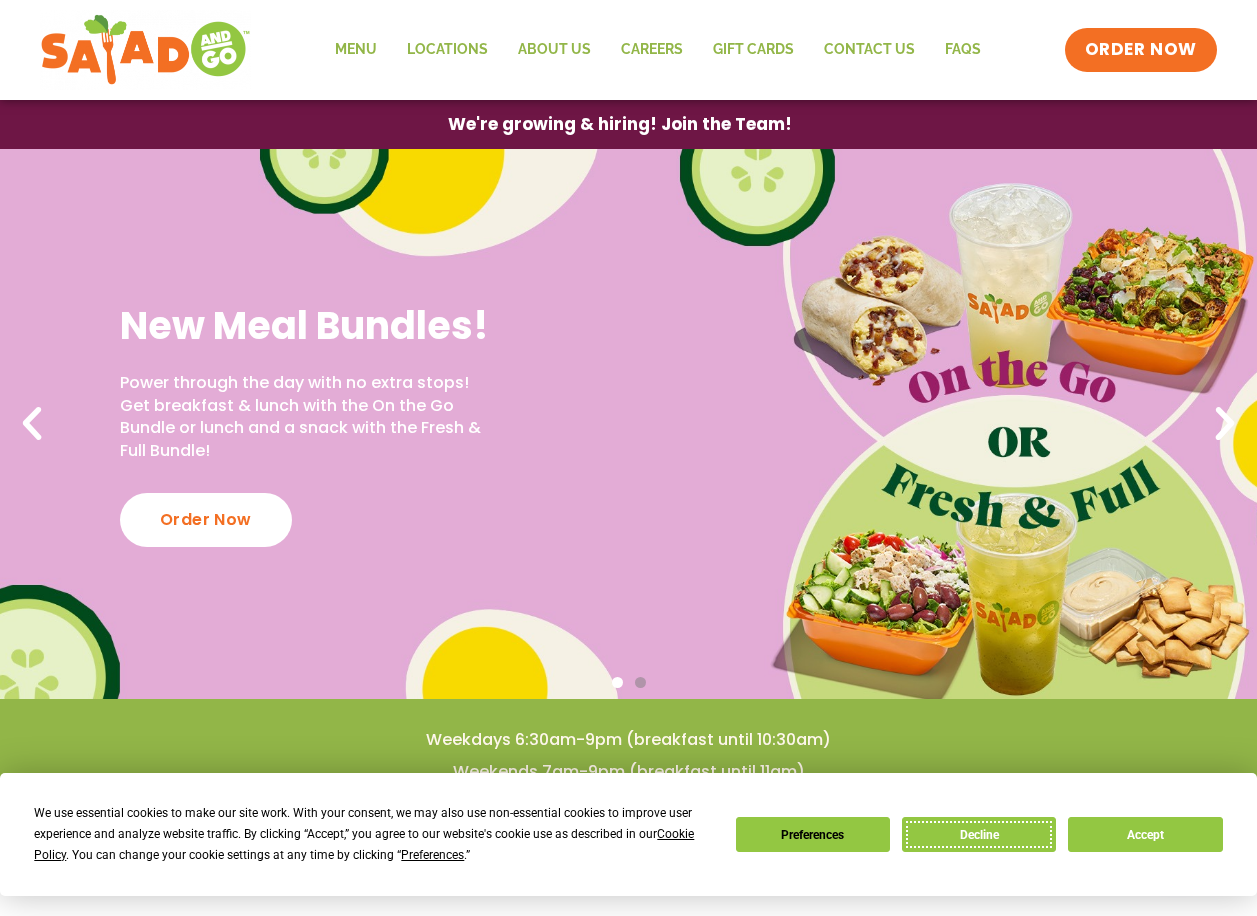click on "Decline" at bounding box center (979, 834) 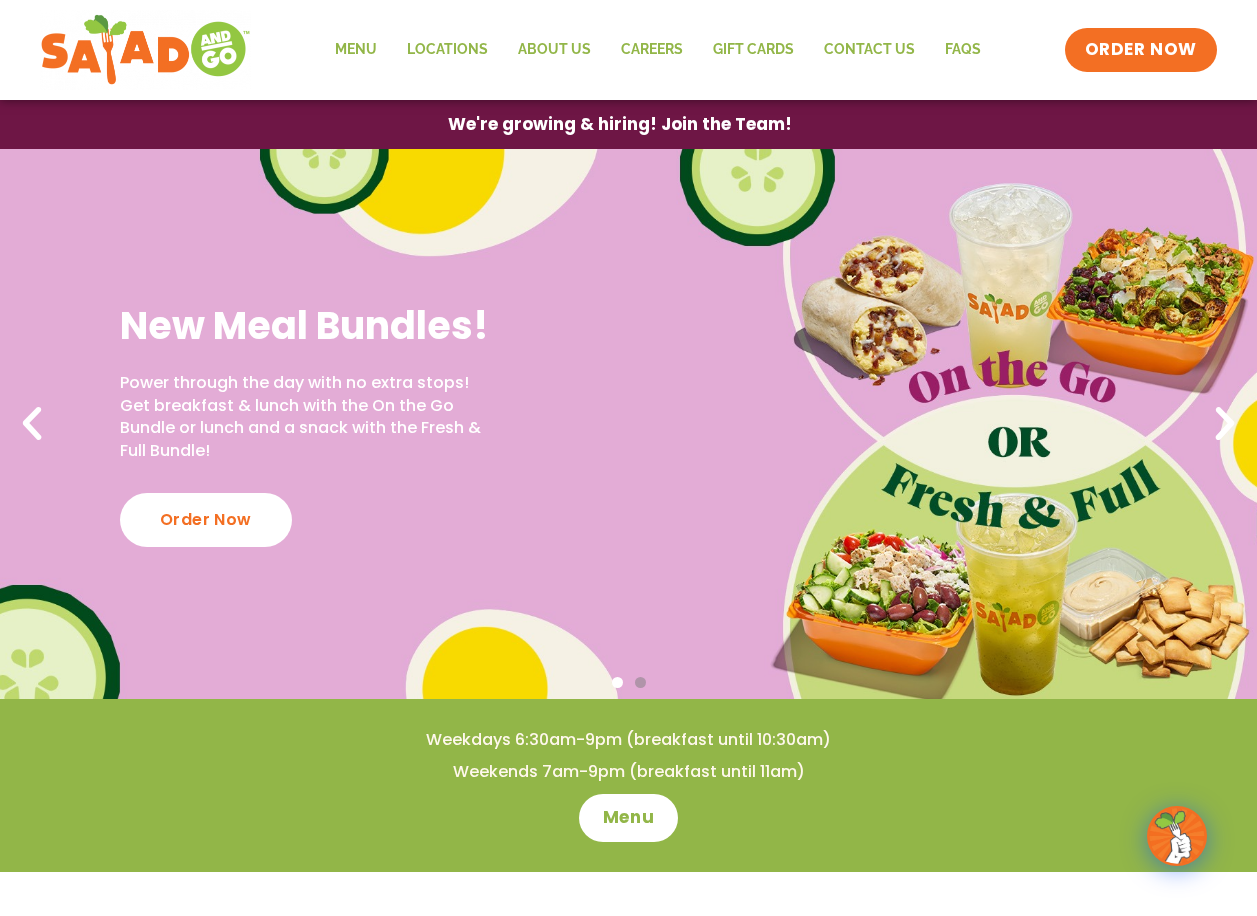 click on "New Meal Bundles! Power through the day with no extra stops! Get breakfast & lunch with the On the Go Bundle or lunch and a snack with the Fresh & Full Bundle! Order Now" at bounding box center [628, 424] 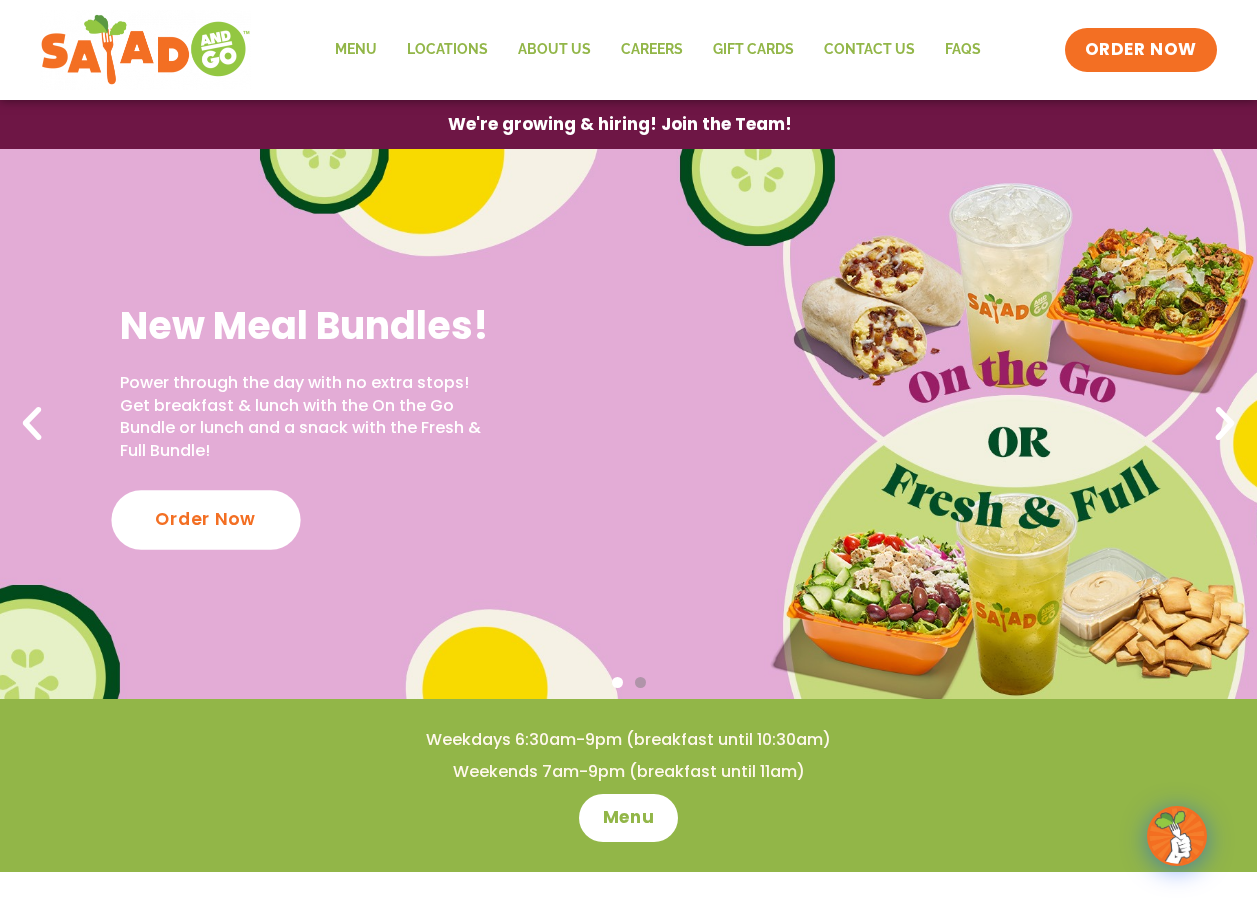 click on "Order Now" at bounding box center [205, 519] 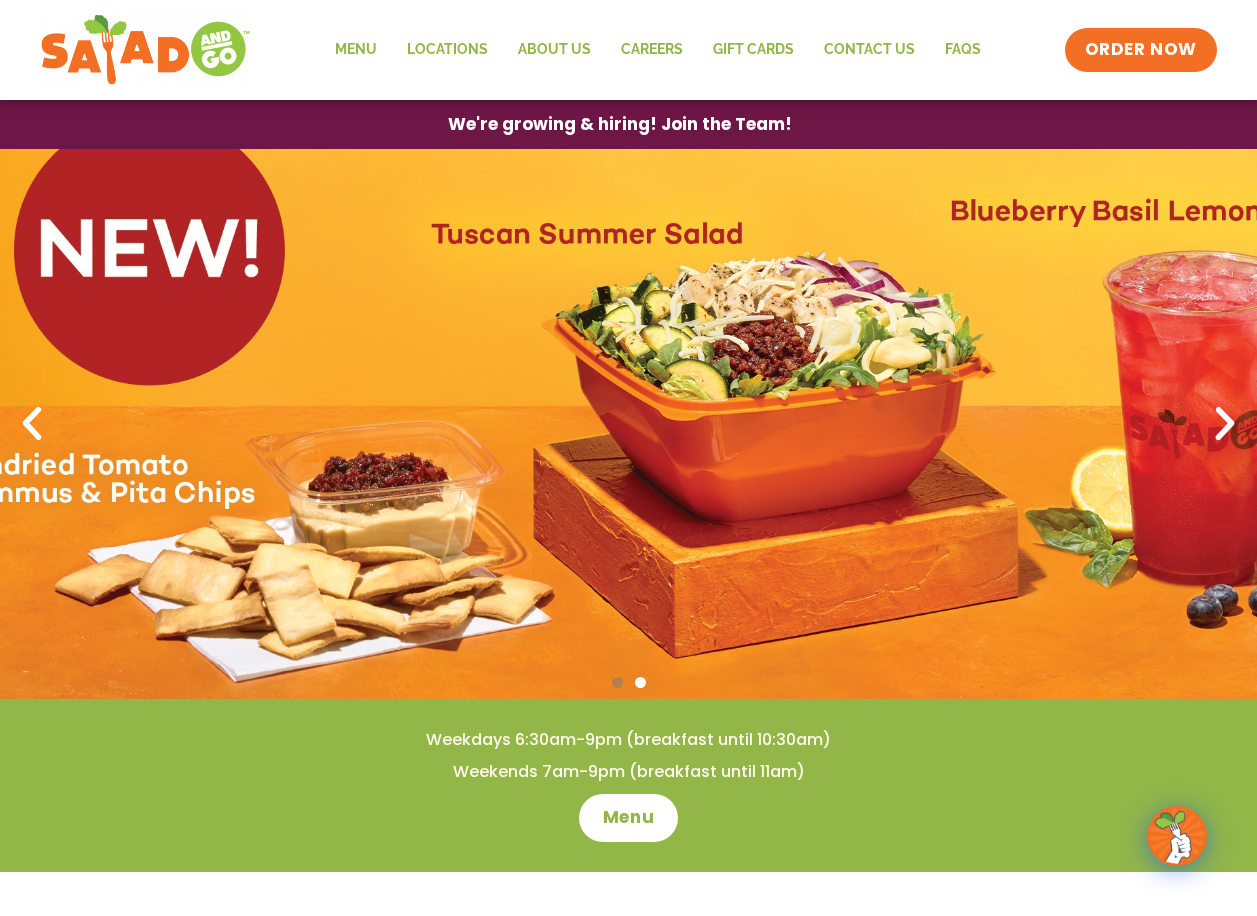 click on "New Meal Bundles! Power through the day with no extra stops! Get breakfast & lunch with the On the Go Bundle or lunch and a snack with the Fresh & Full Bundle! Order Now" at bounding box center (-629, 424) 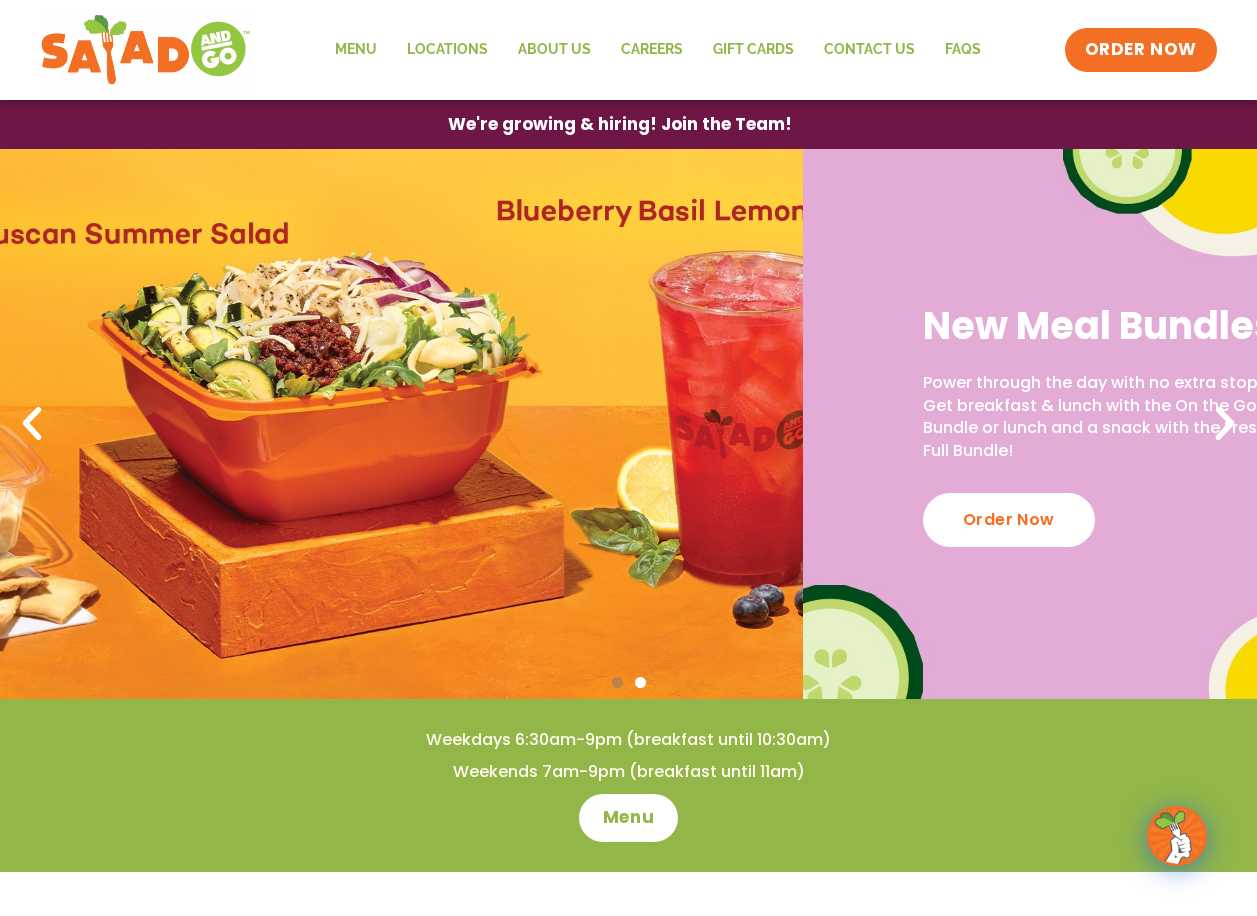 click on "Menu Locations About Us Careers GIFT CARDS Contact Us FAQs     Menu Menu Locations About Us Careers GIFT CARDS Contact Us FAQs       ORDER NOW           Menu Locations About Us Careers GIFT CARDS Contact Us FAQs     Menu Menu Locations About Us Careers GIFT CARDS Contact Us FAQs       ORDER NOW                             ORDER NOW           We're growing & hiring! Join the Team!     New Meal Bundles! Power through the day with no extra stops! Get breakfast & lunch with the On the Go Bundle or lunch and a snack with the Fresh & Full Bundle! Order Now New Meal Bundles! Power through the day with no extra stops! Get breakfast & lunch with the On the Go Bundle or lunch and a snack with the Fresh & Full Bundle! Order Now New Meal Bundles! Power through the day with no extra stops! Get breakfast & lunch with the On the Go Bundle or lunch and a snack with the Fresh & Full Bundle! Order Now     Previous slide     Next slide Weekdays 6:30am-9pm (breakfast until 10:30am)       Menu           Order now" at bounding box center [628, 1592] 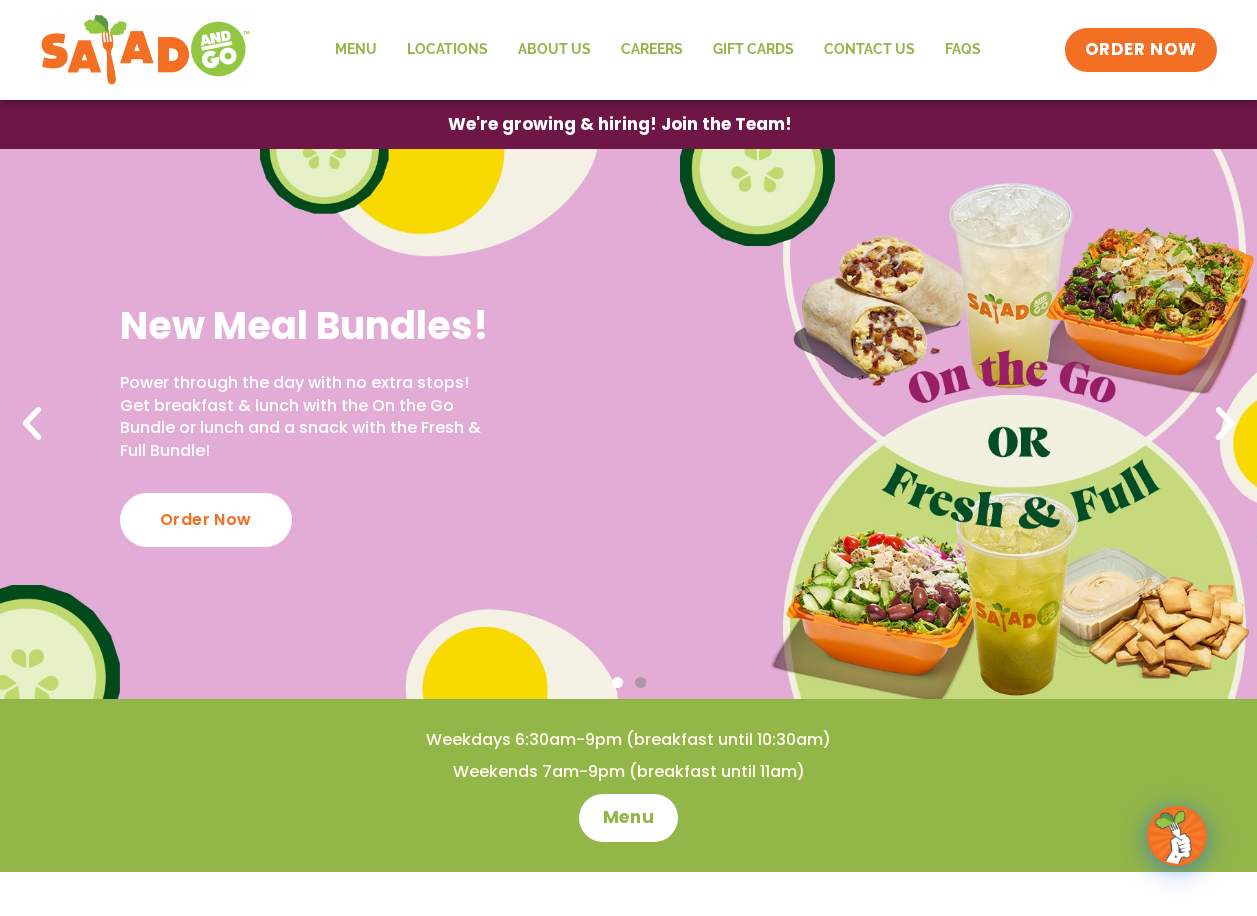 click on "Menu Locations About Us Careers GIFT CARDS Contact Us FAQs     Menu Menu Locations About Us Careers GIFT CARDS Contact Us FAQs       ORDER NOW           Menu Locations About Us Careers GIFT CARDS Contact Us FAQs     Menu Menu Locations About Us Careers GIFT CARDS Contact Us FAQs       ORDER NOW                             ORDER NOW           We're growing & hiring! Join the Team!     New Meal Bundles! Power through the day with no extra stops! Get breakfast & lunch with the On the Go Bundle or lunch and a snack with the Fresh & Full Bundle! Order Now New Meal Bundles! Power through the day with no extra stops! Get breakfast & lunch with the On the Go Bundle or lunch and a snack with the Fresh & Full Bundle! Order Now New Meal Bundles! Power through the day with no extra stops! Get breakfast & lunch with the On the Go Bundle or lunch and a snack with the Fresh & Full Bundle! Order Now     Previous slide     Next slide Weekdays 6:30am-9pm (breakfast until 10:30am)       Menu           Order now" at bounding box center [628, 1592] 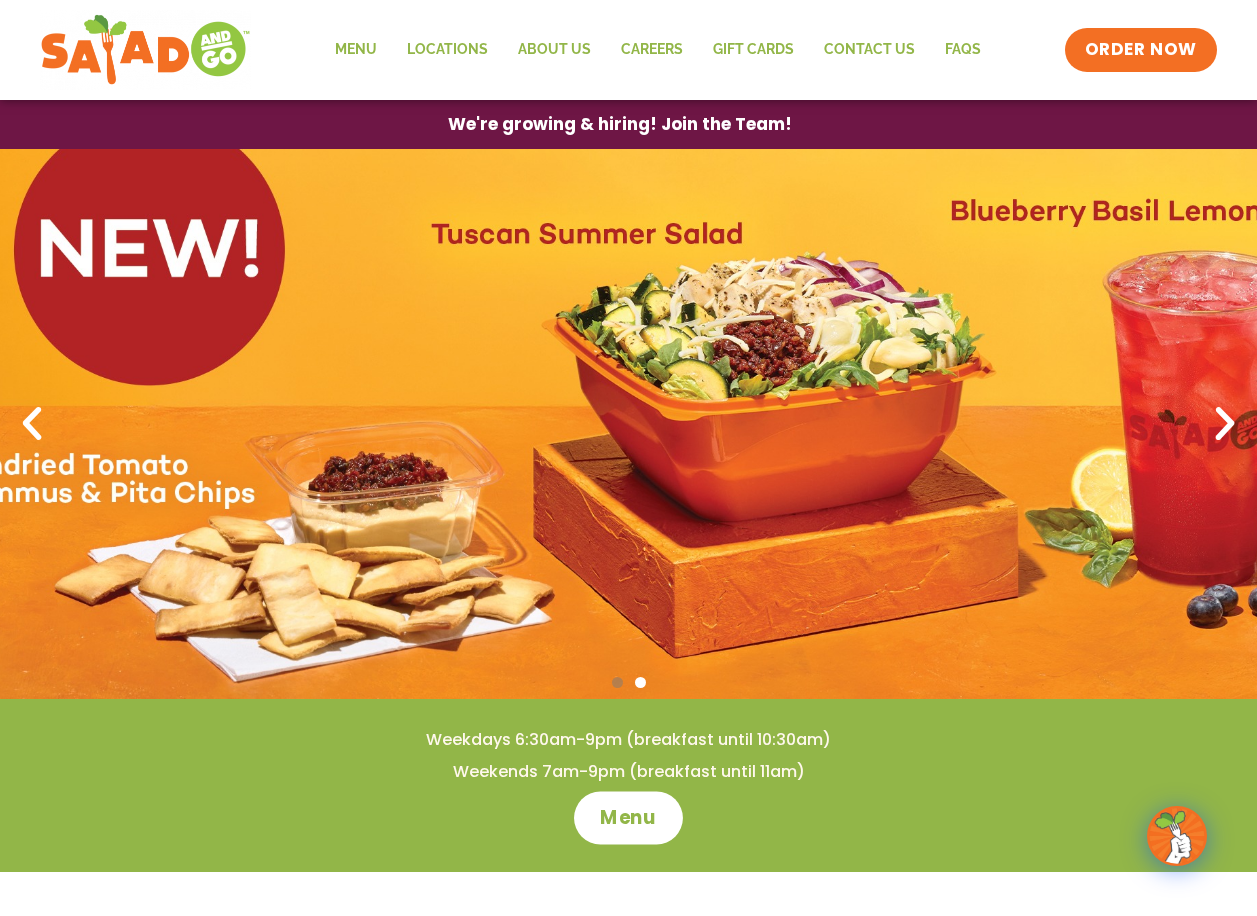 click on "Menu" at bounding box center [628, 818] 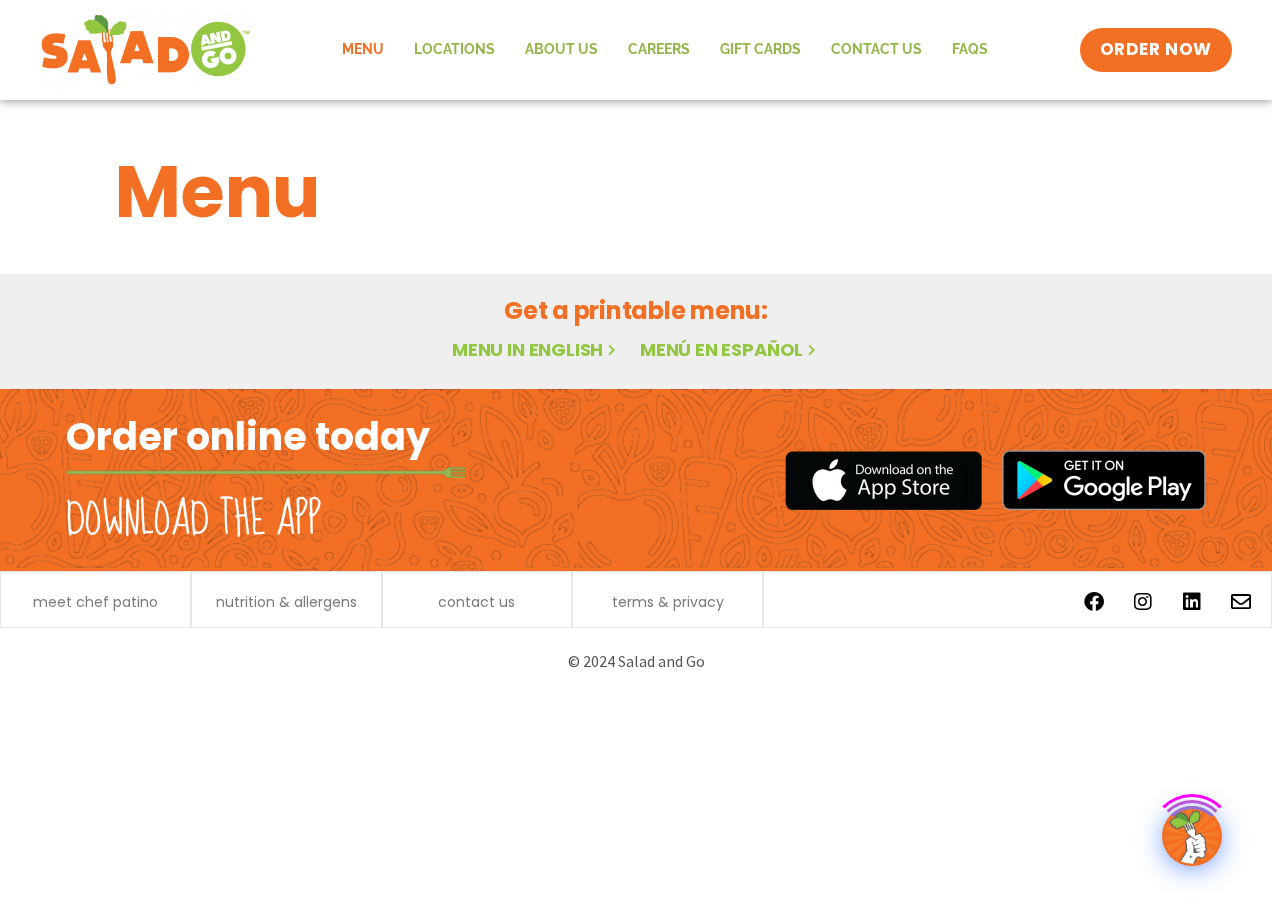 scroll, scrollTop: 0, scrollLeft: 0, axis: both 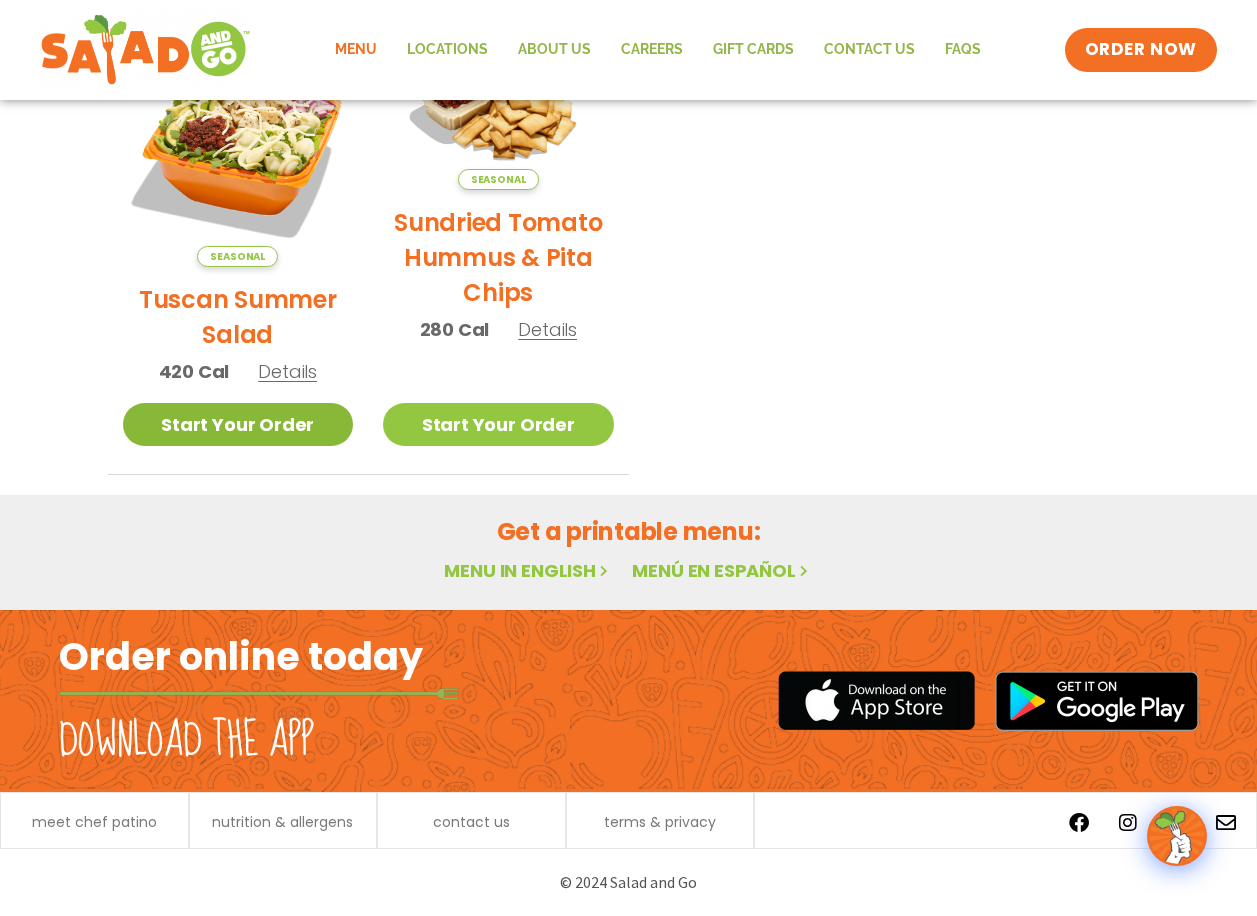 click on "Start Your Order" at bounding box center [238, 424] 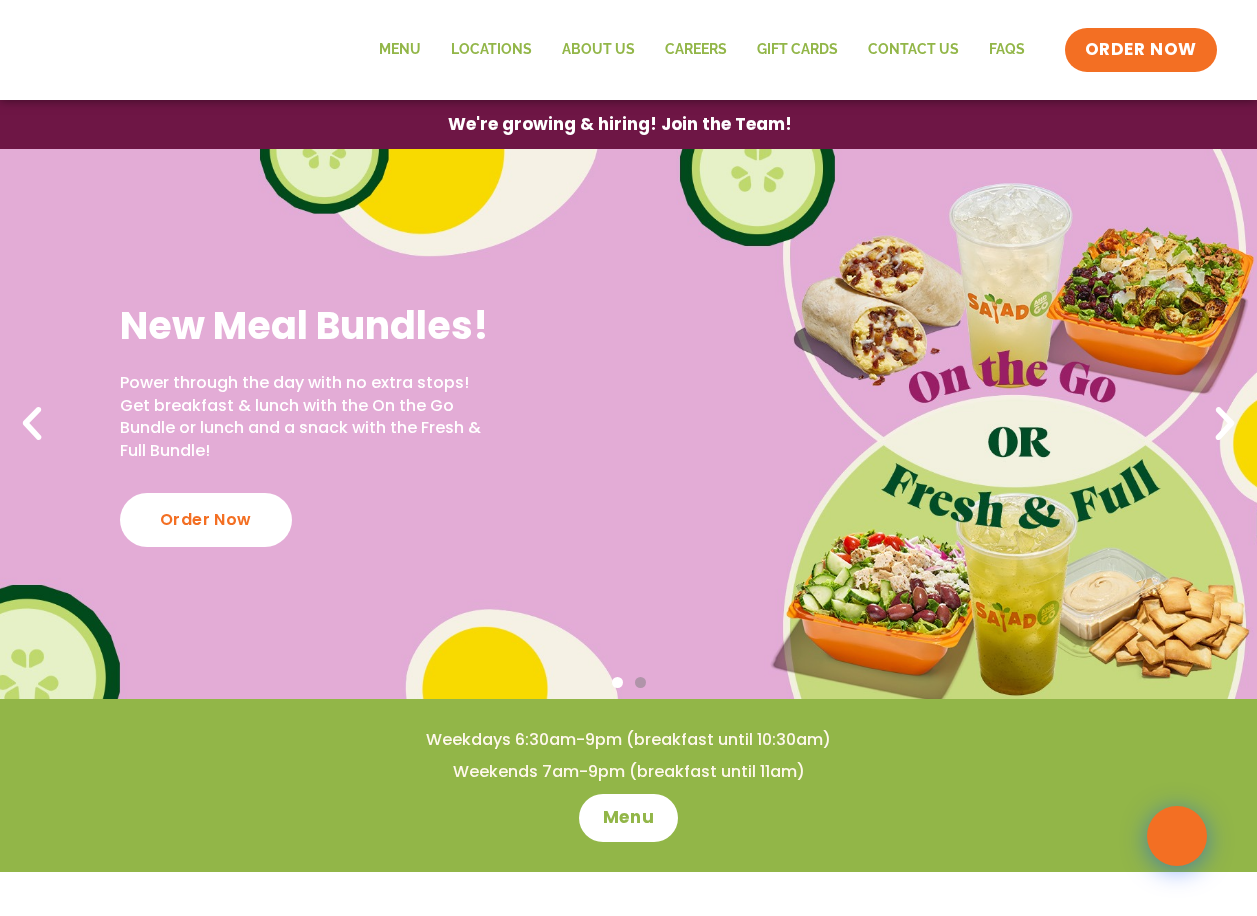 scroll, scrollTop: 0, scrollLeft: 0, axis: both 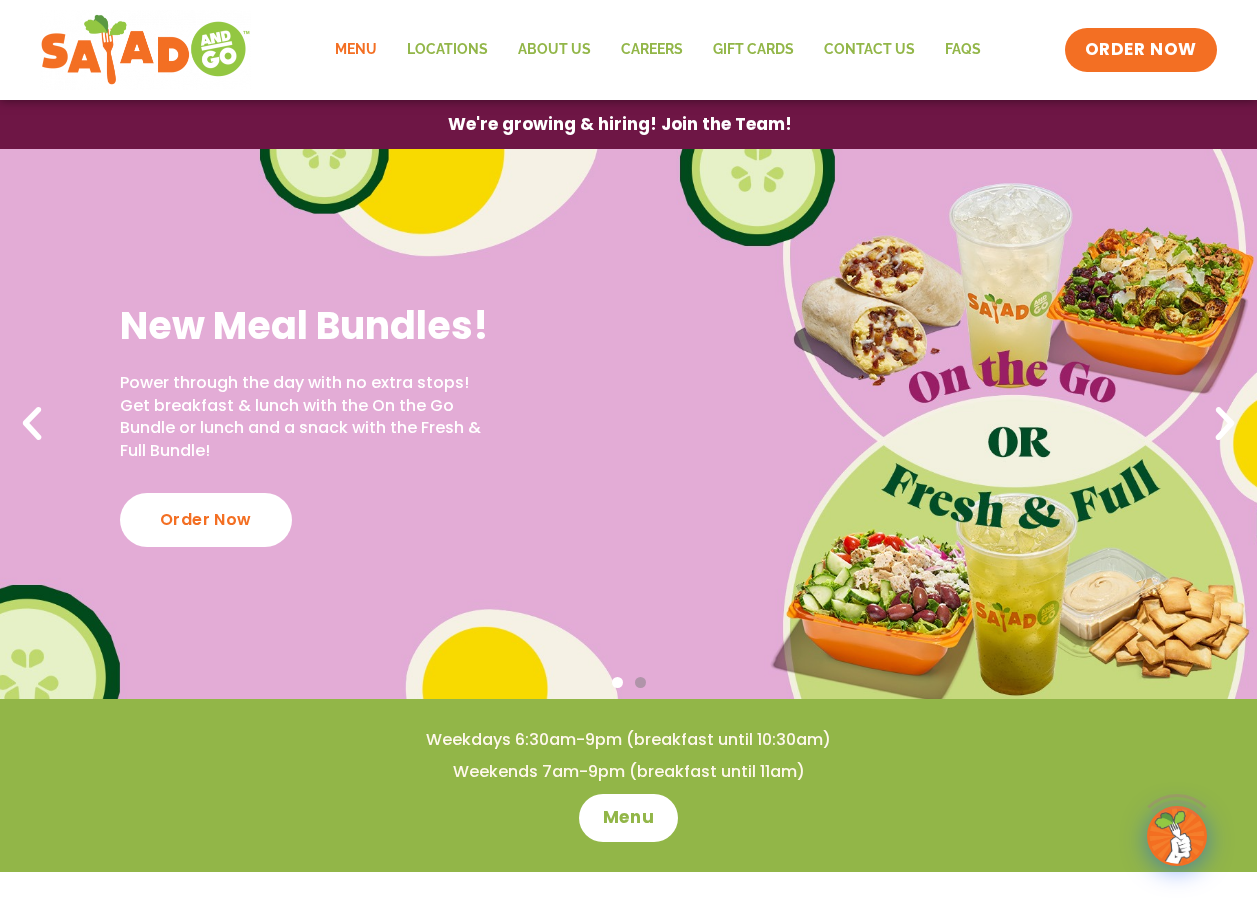 click on "Menu" 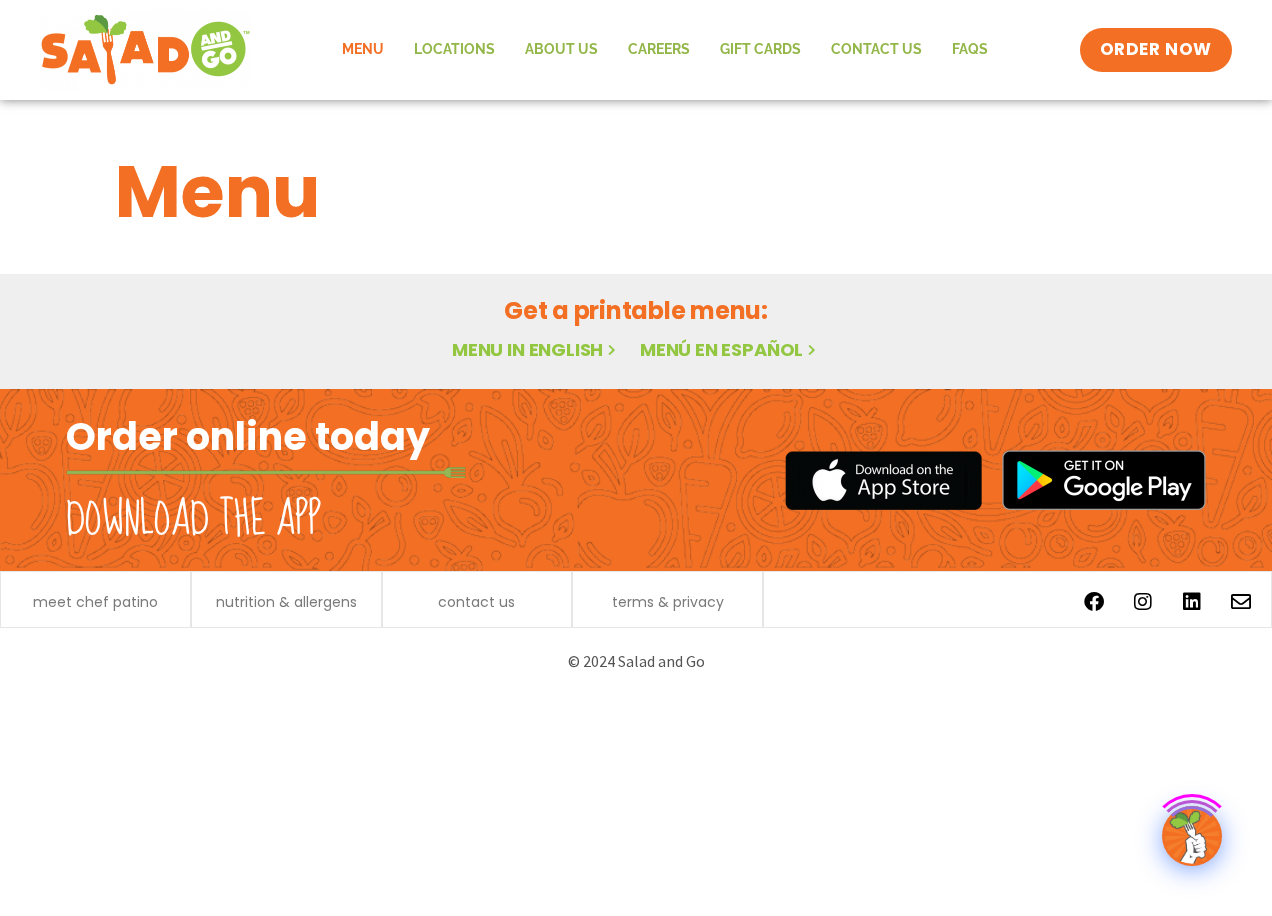 scroll, scrollTop: 0, scrollLeft: 0, axis: both 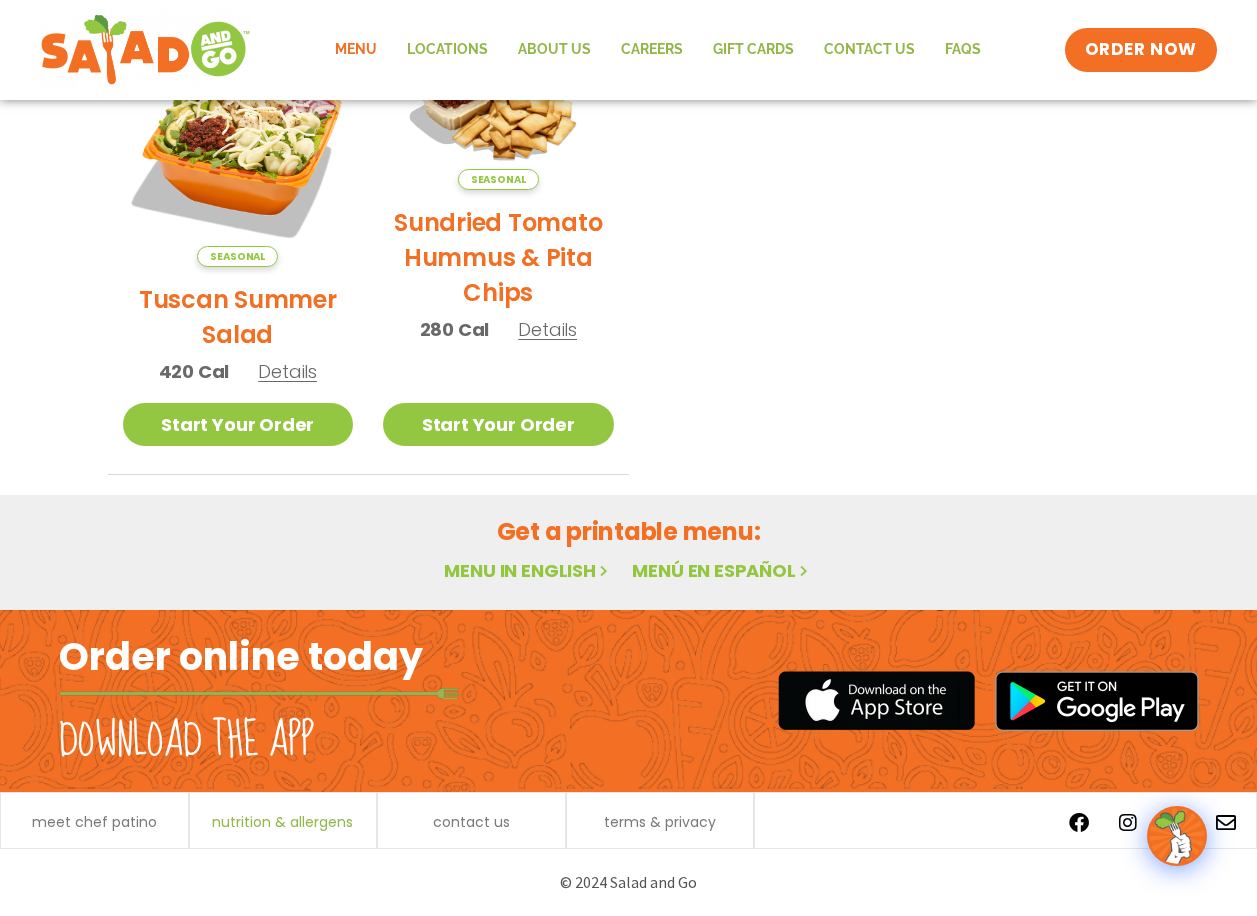click on "nutrition & allergens" at bounding box center [282, 822] 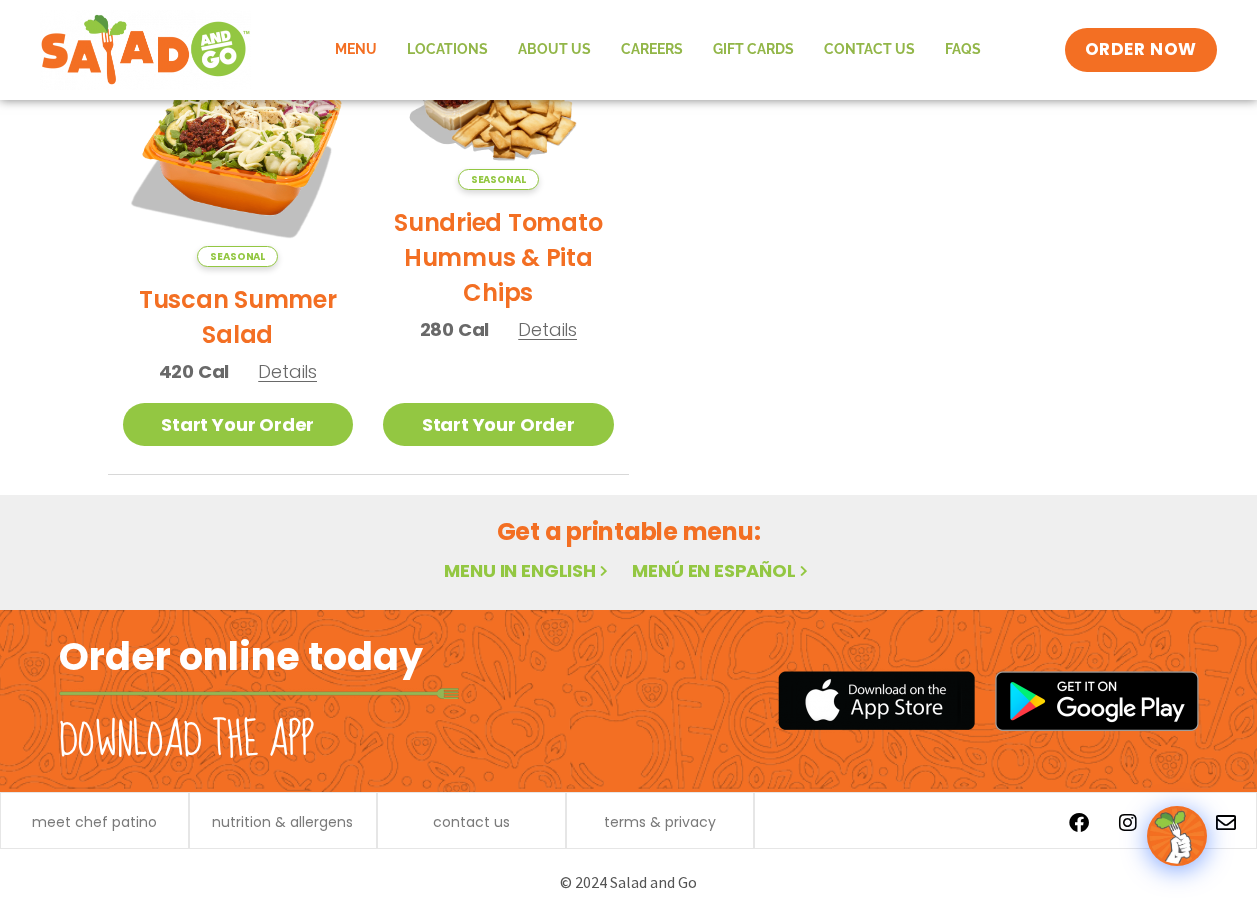 click on "© 2024 Salad and Go" at bounding box center [629, 882] 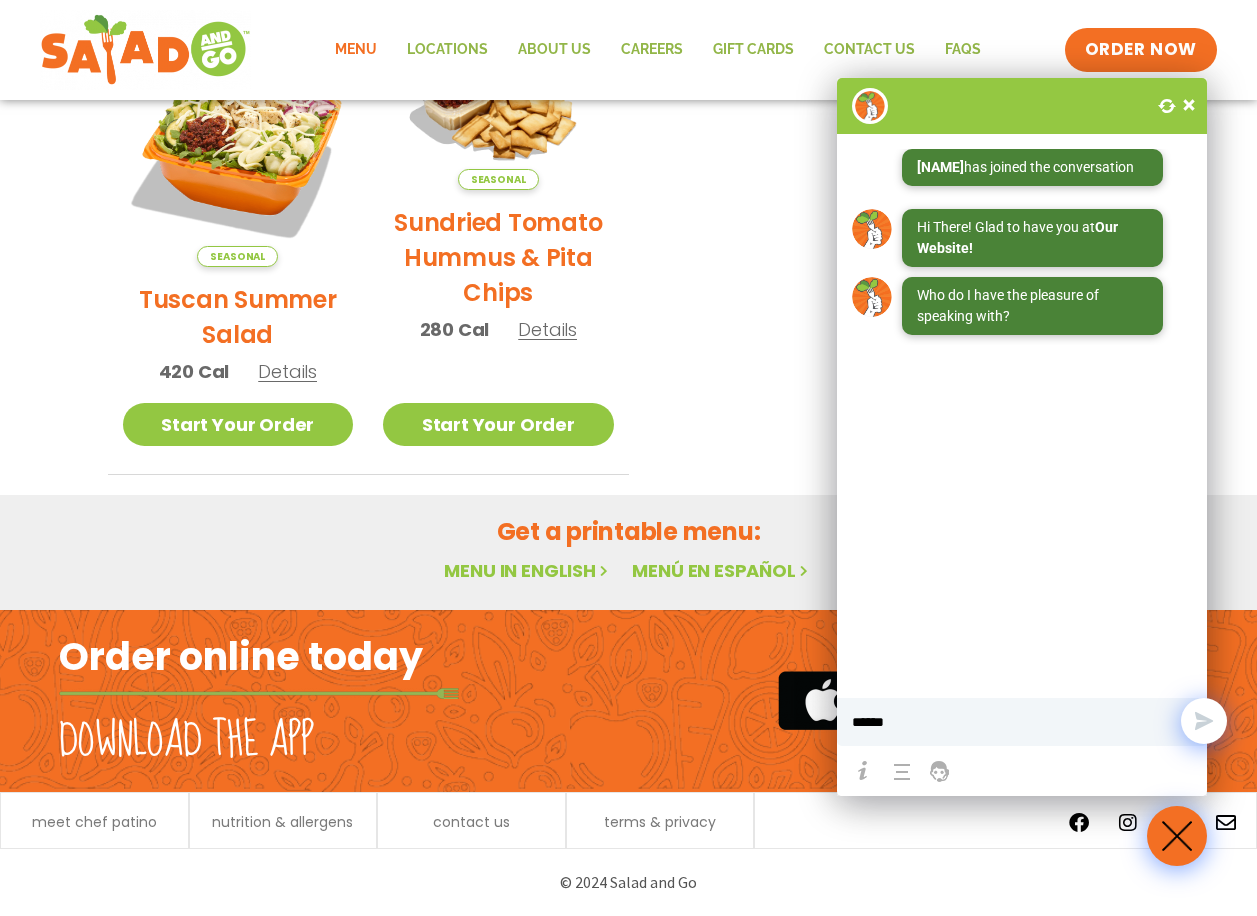 type on "*******" 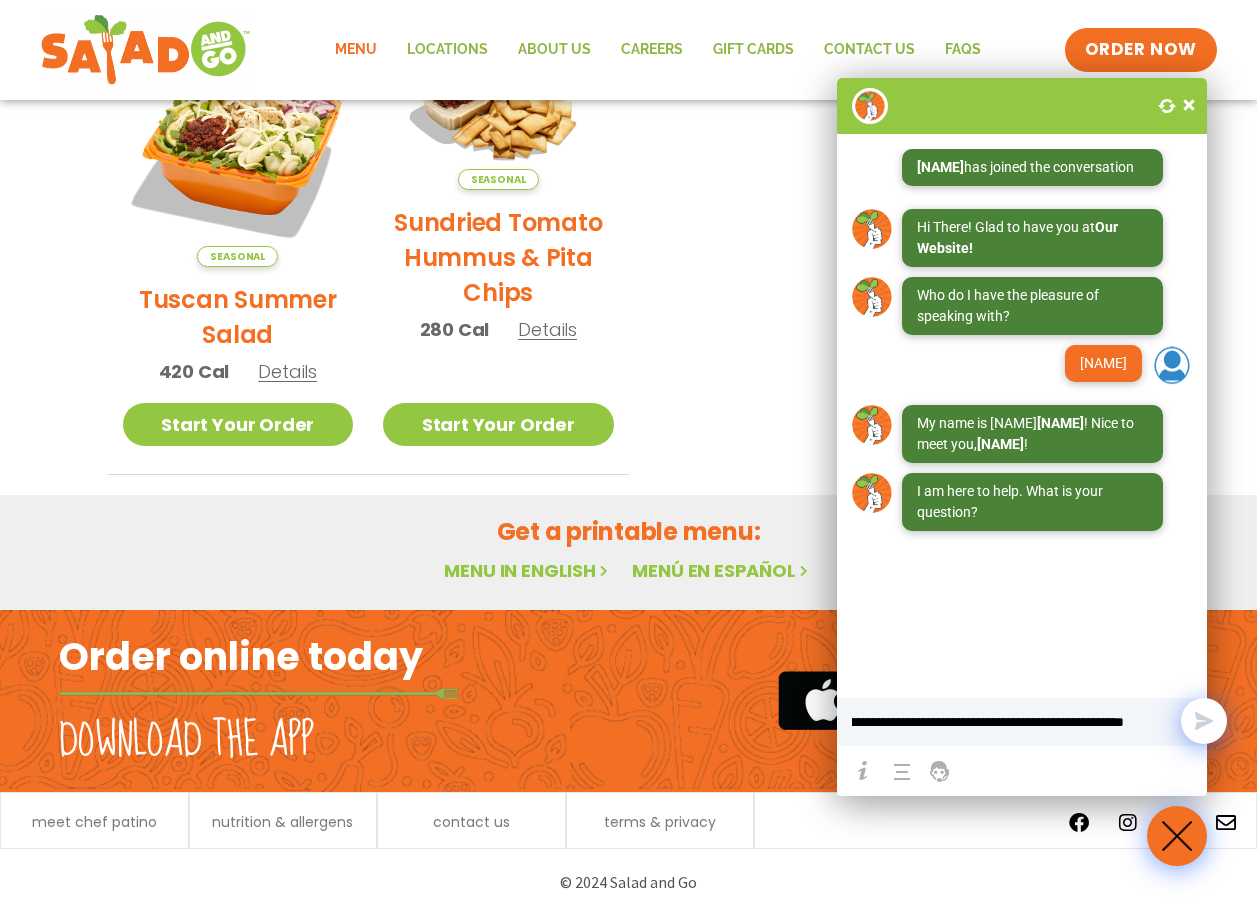 type on "**********" 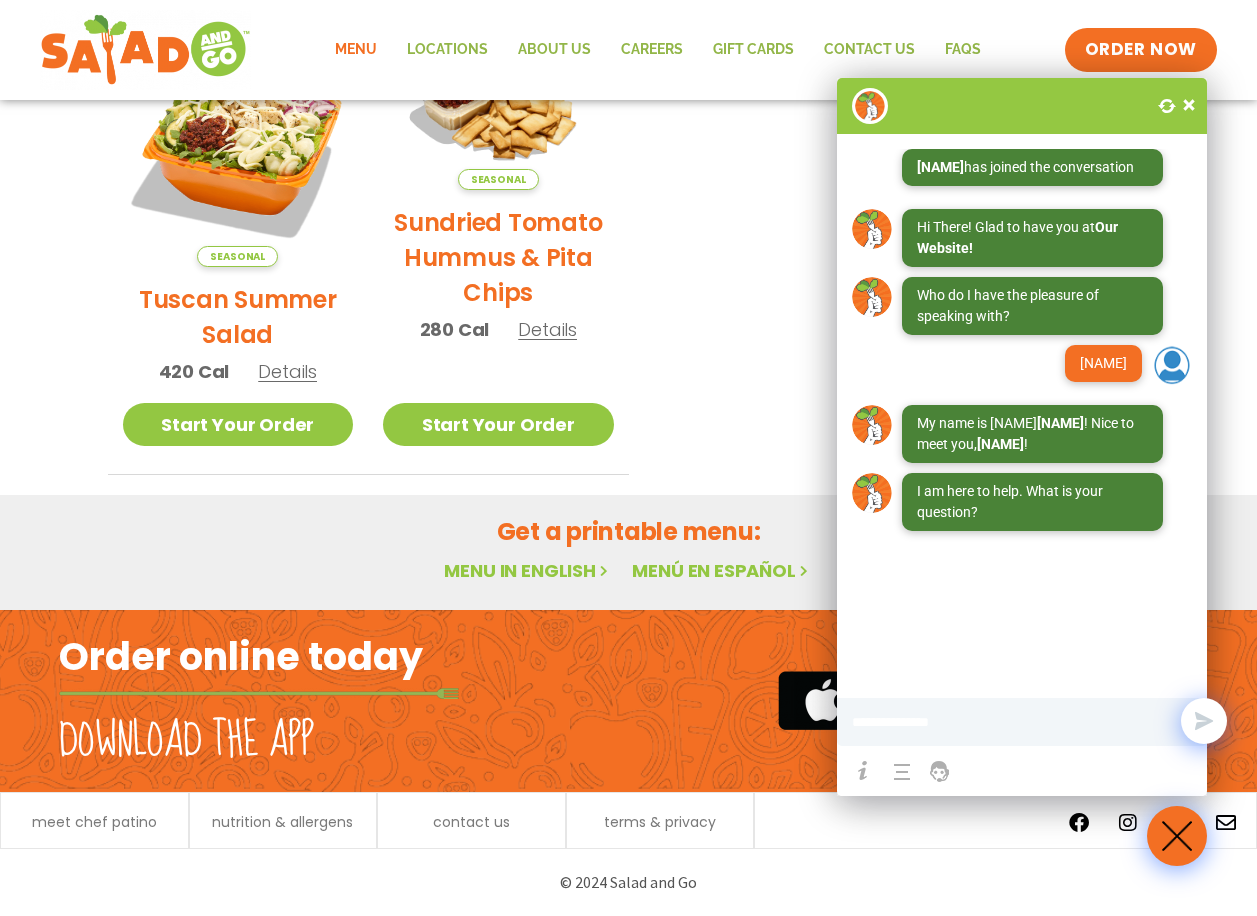 scroll, scrollTop: 0, scrollLeft: 0, axis: both 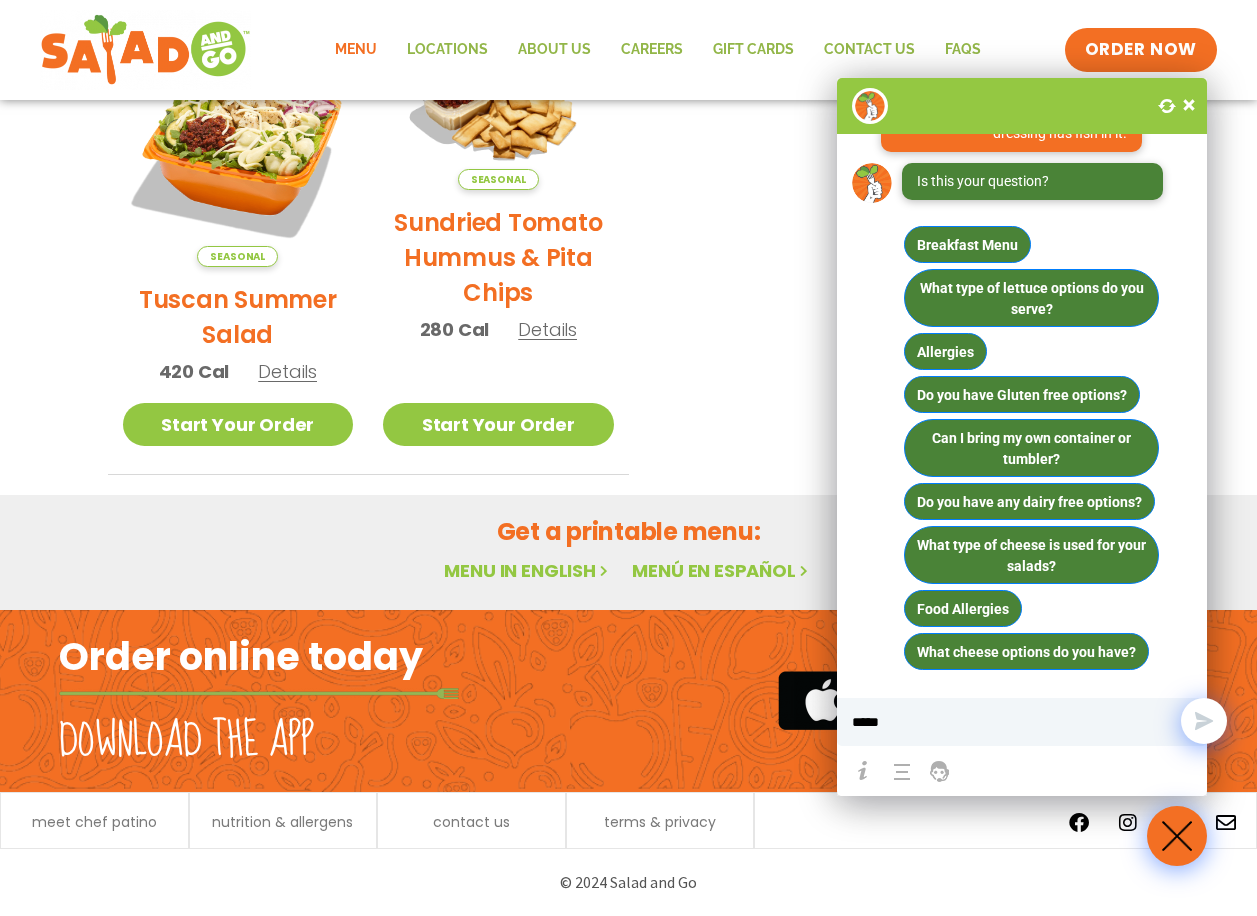 type on "******" 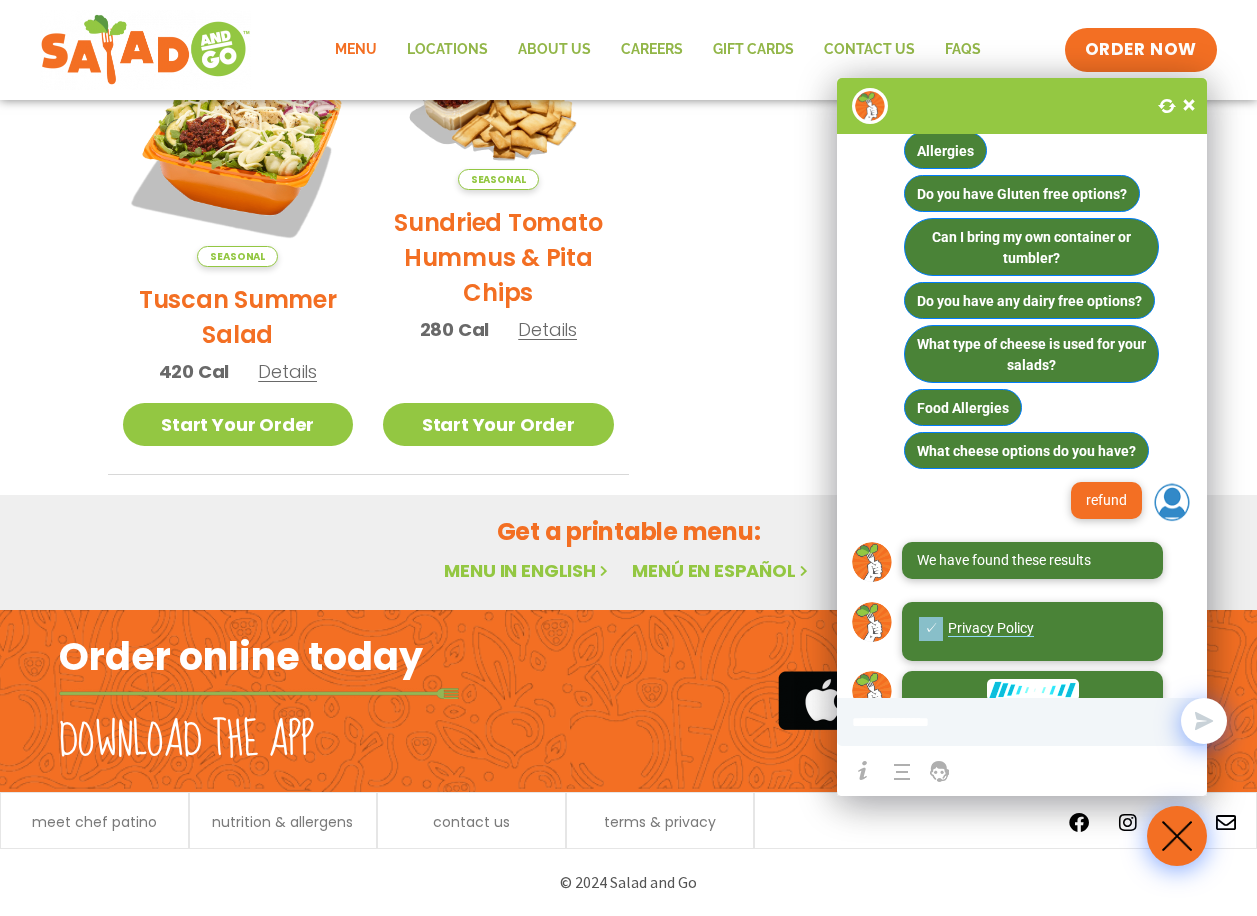 scroll, scrollTop: 777, scrollLeft: 0, axis: vertical 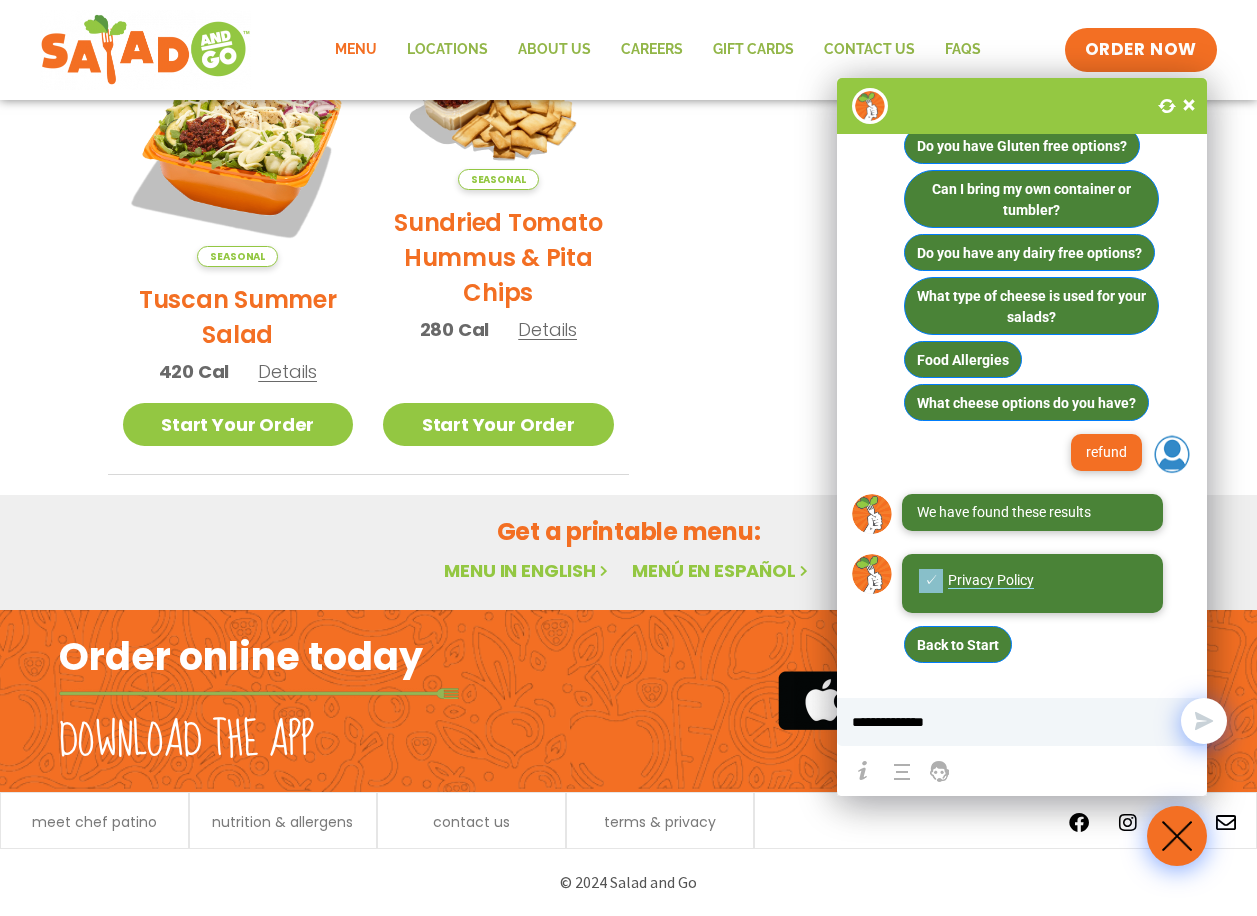type on "**********" 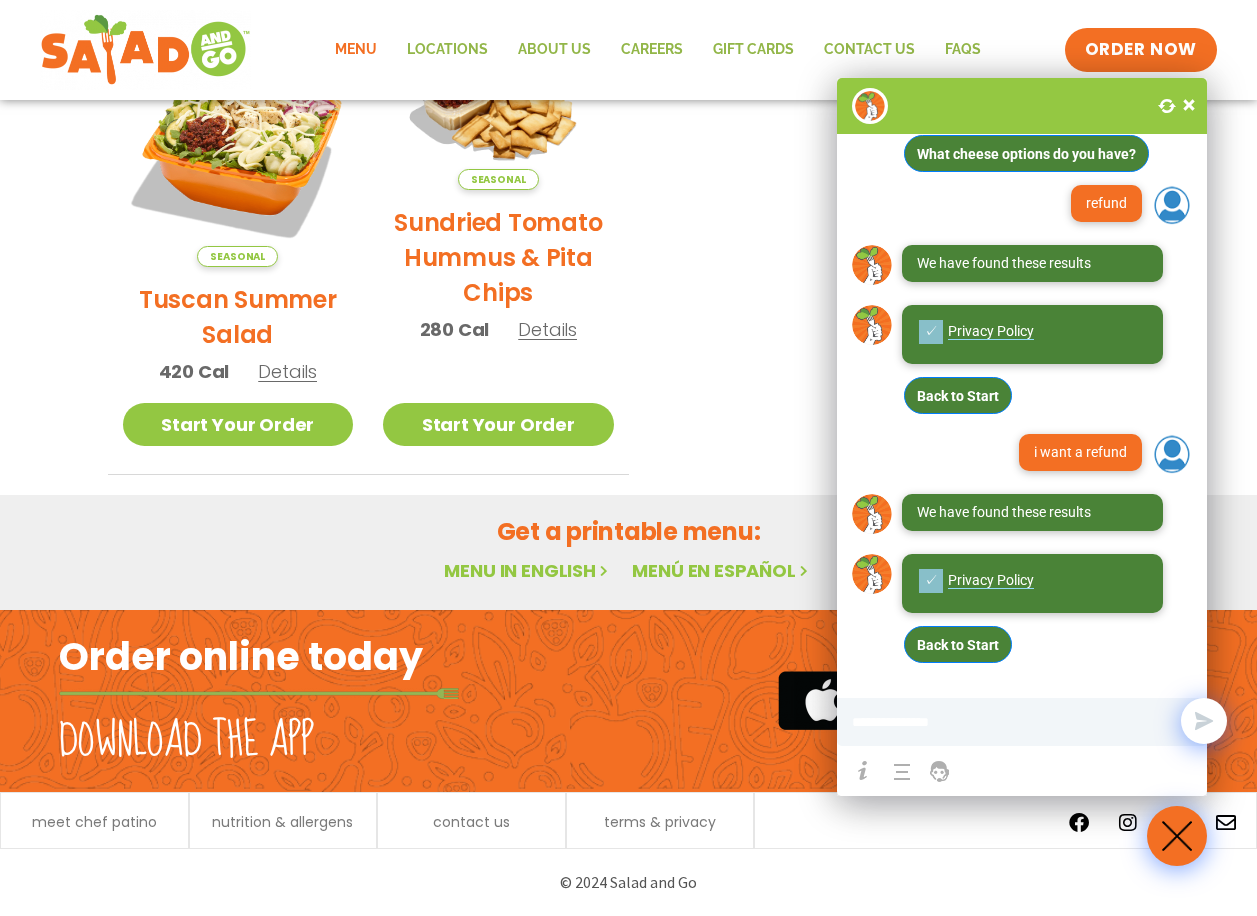 scroll, scrollTop: 1026, scrollLeft: 0, axis: vertical 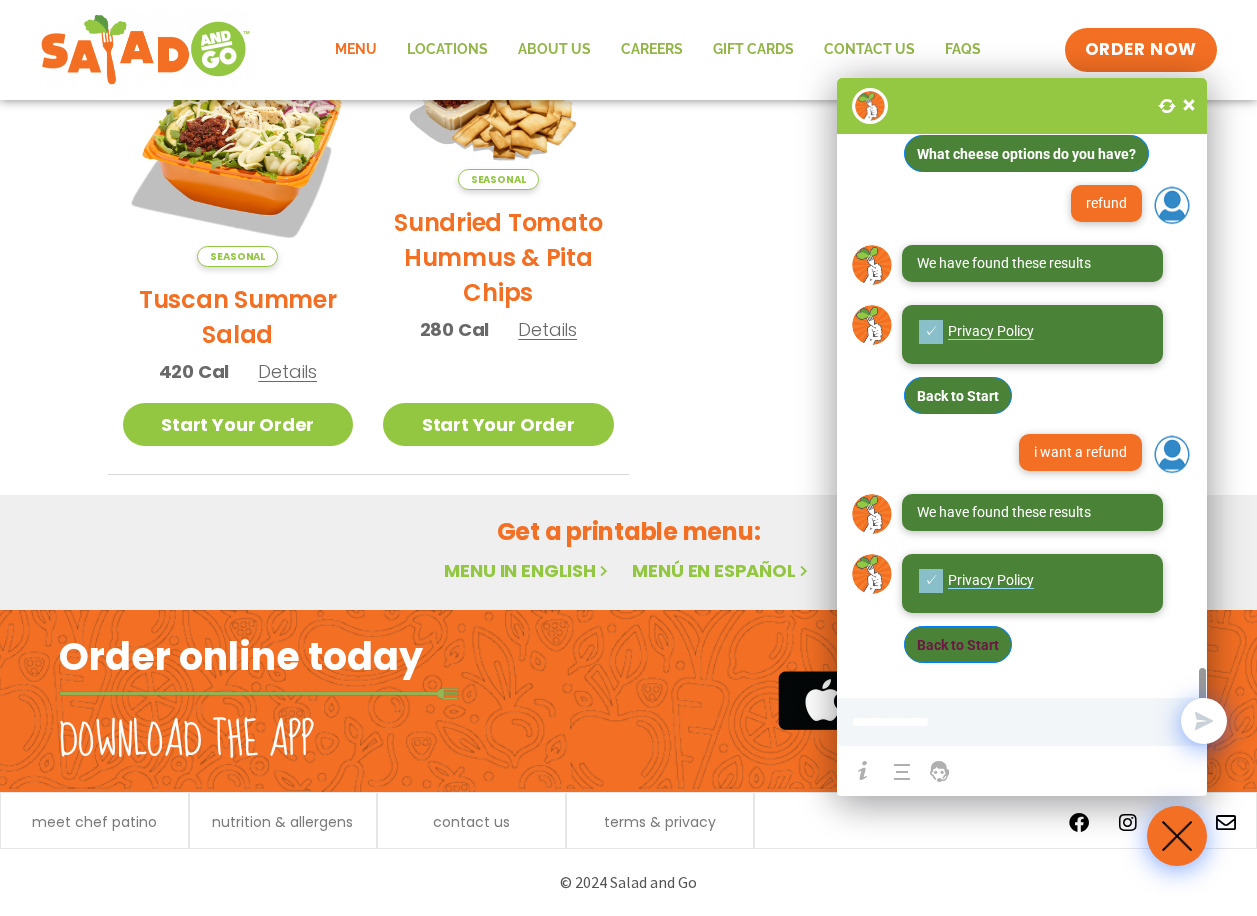 click on "Back to Start" at bounding box center [958, 644] 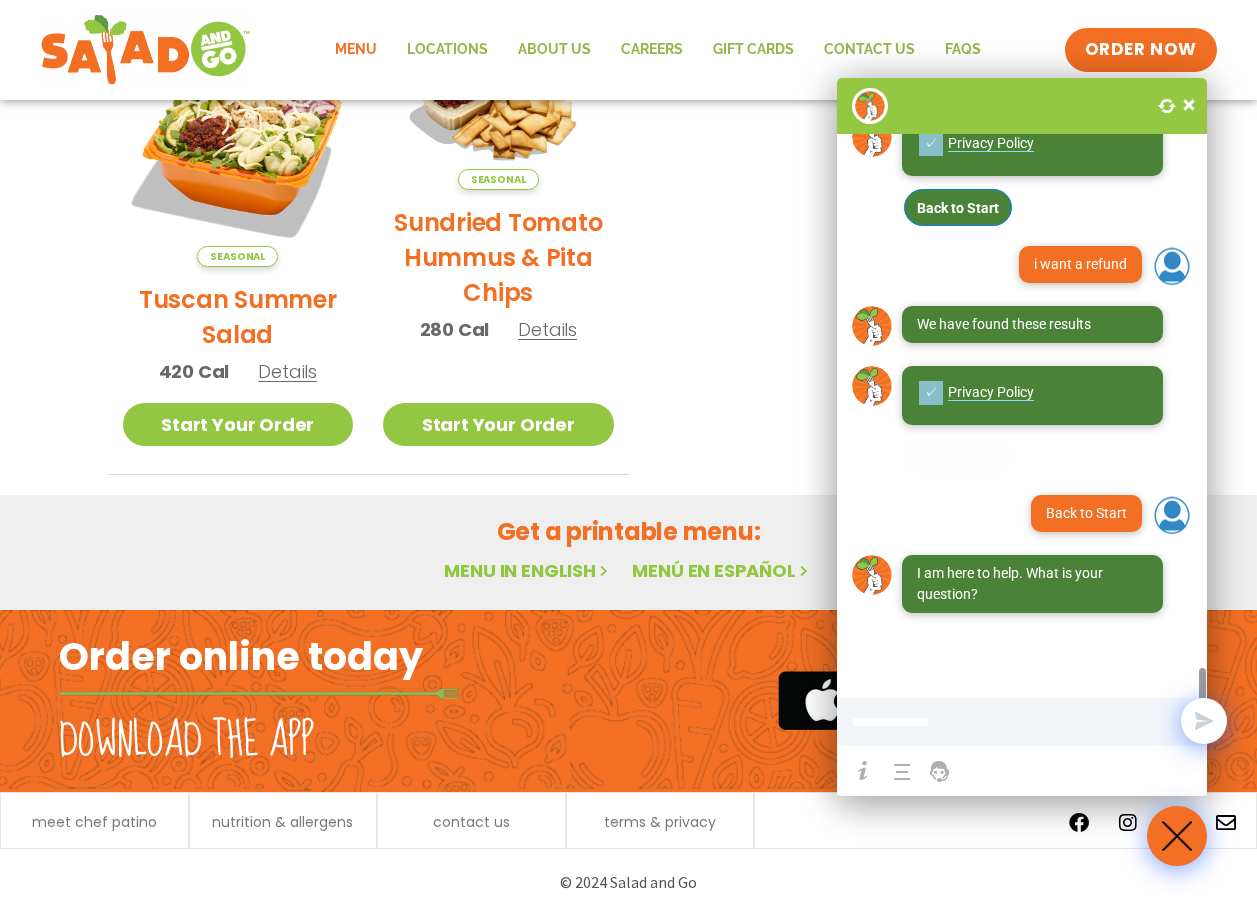 scroll, scrollTop: 1154, scrollLeft: 0, axis: vertical 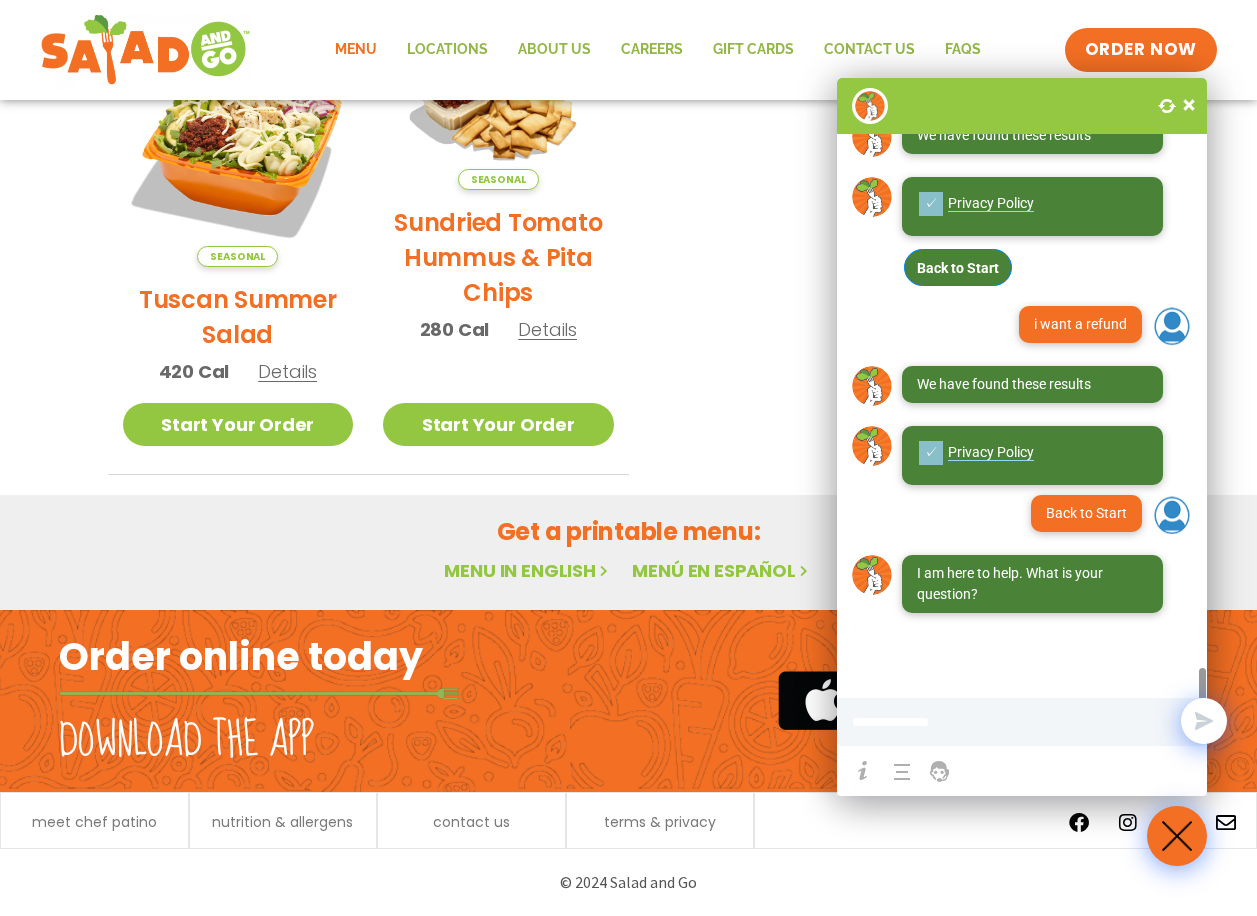 click at bounding box center (988, 722) 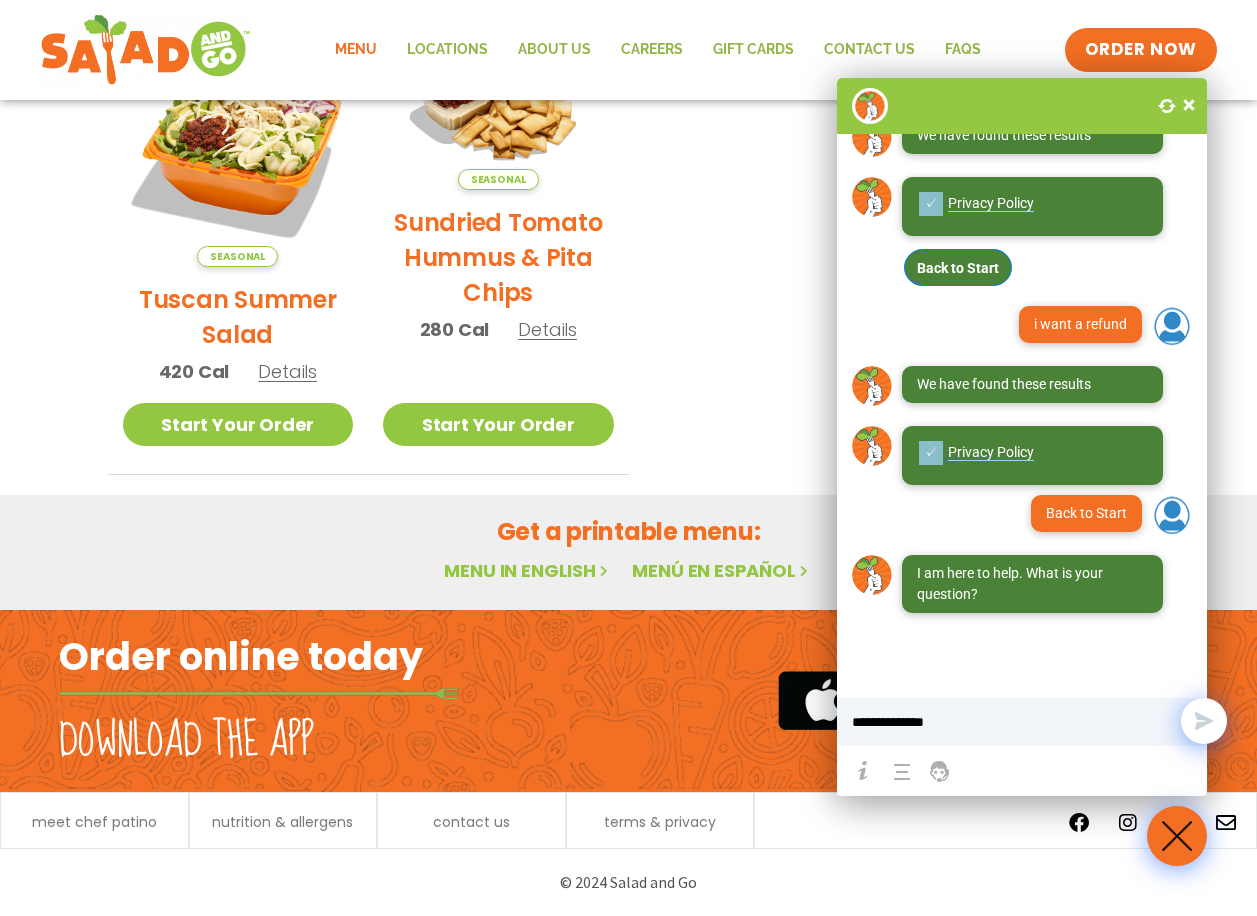 type on "**********" 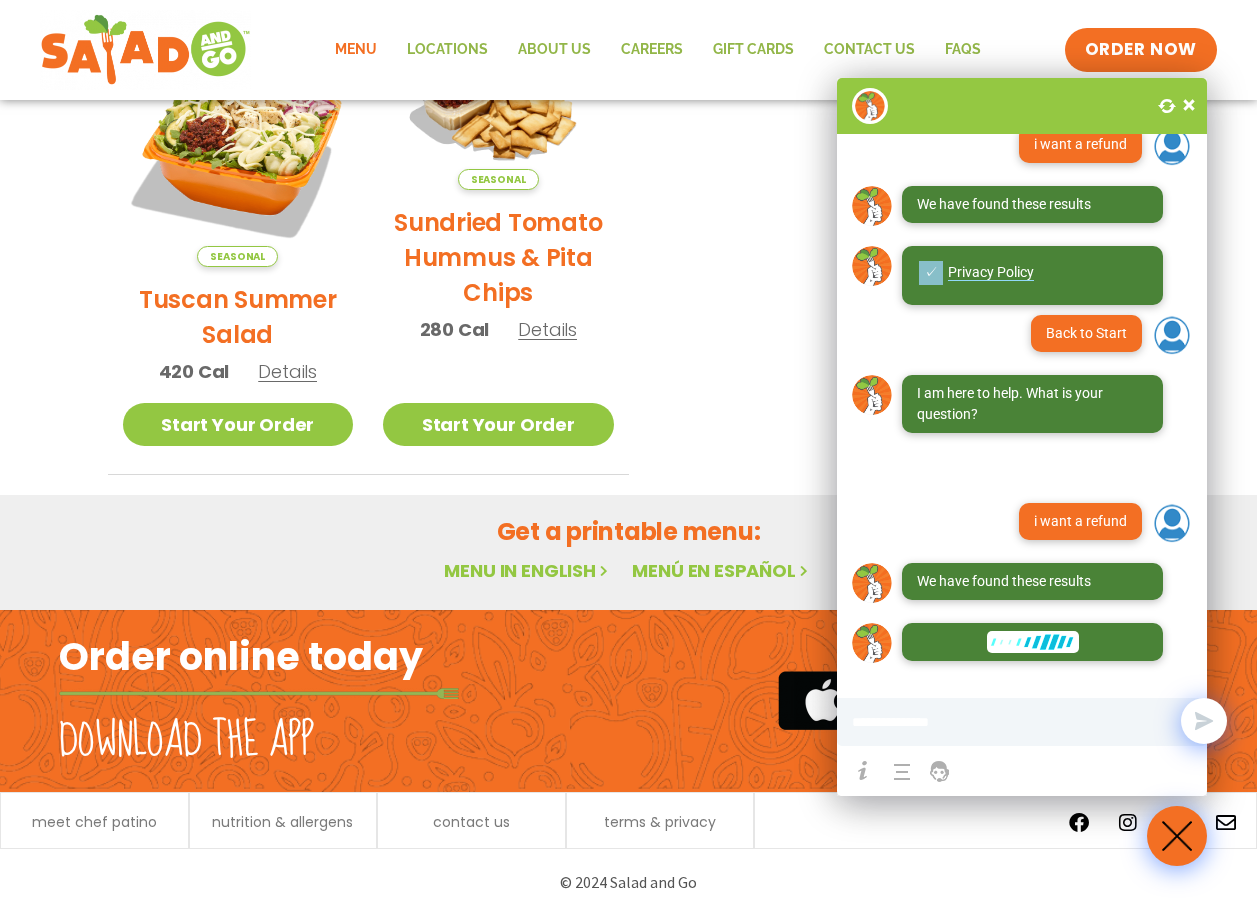 scroll, scrollTop: 1402, scrollLeft: 0, axis: vertical 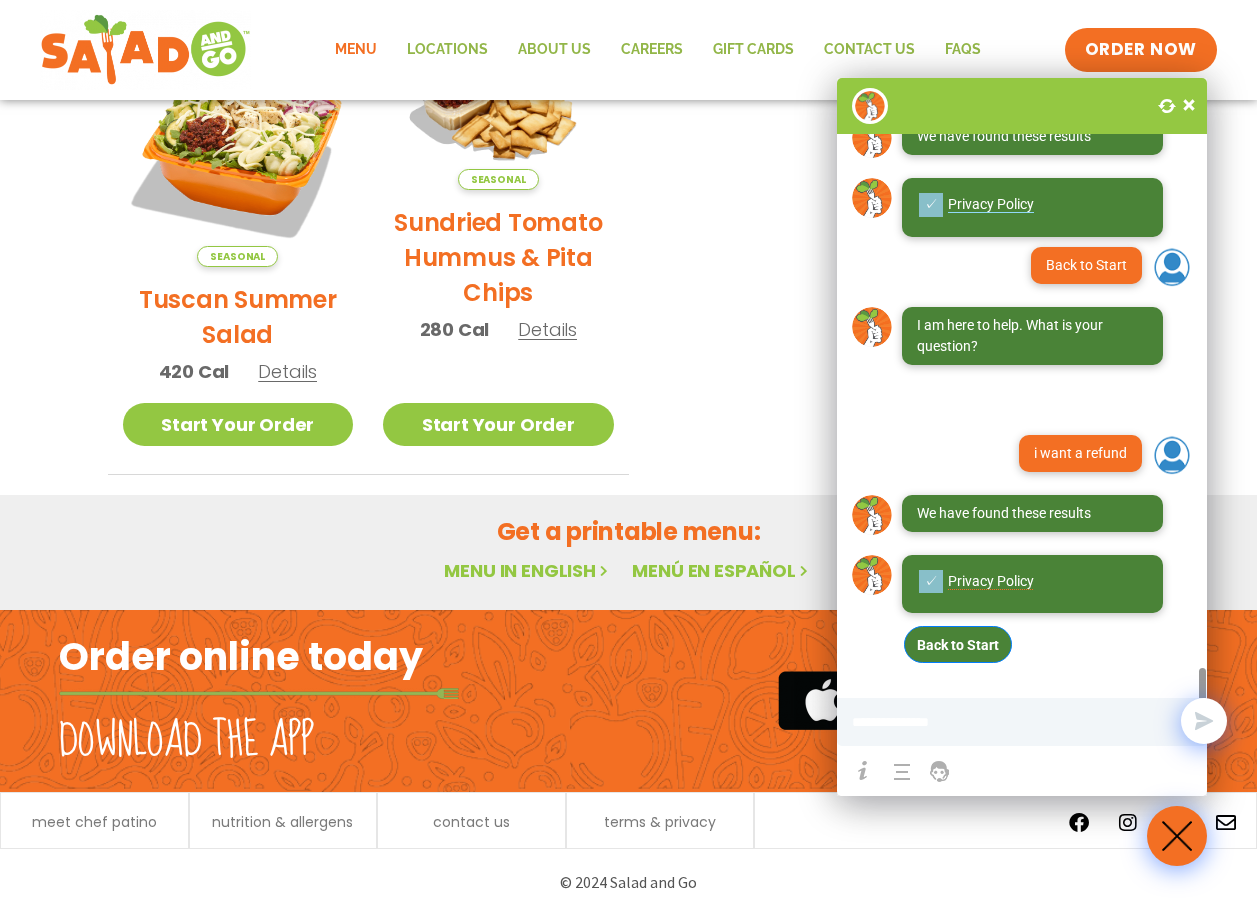 click on "✓   Privacy Policy" at bounding box center [1030, 582] 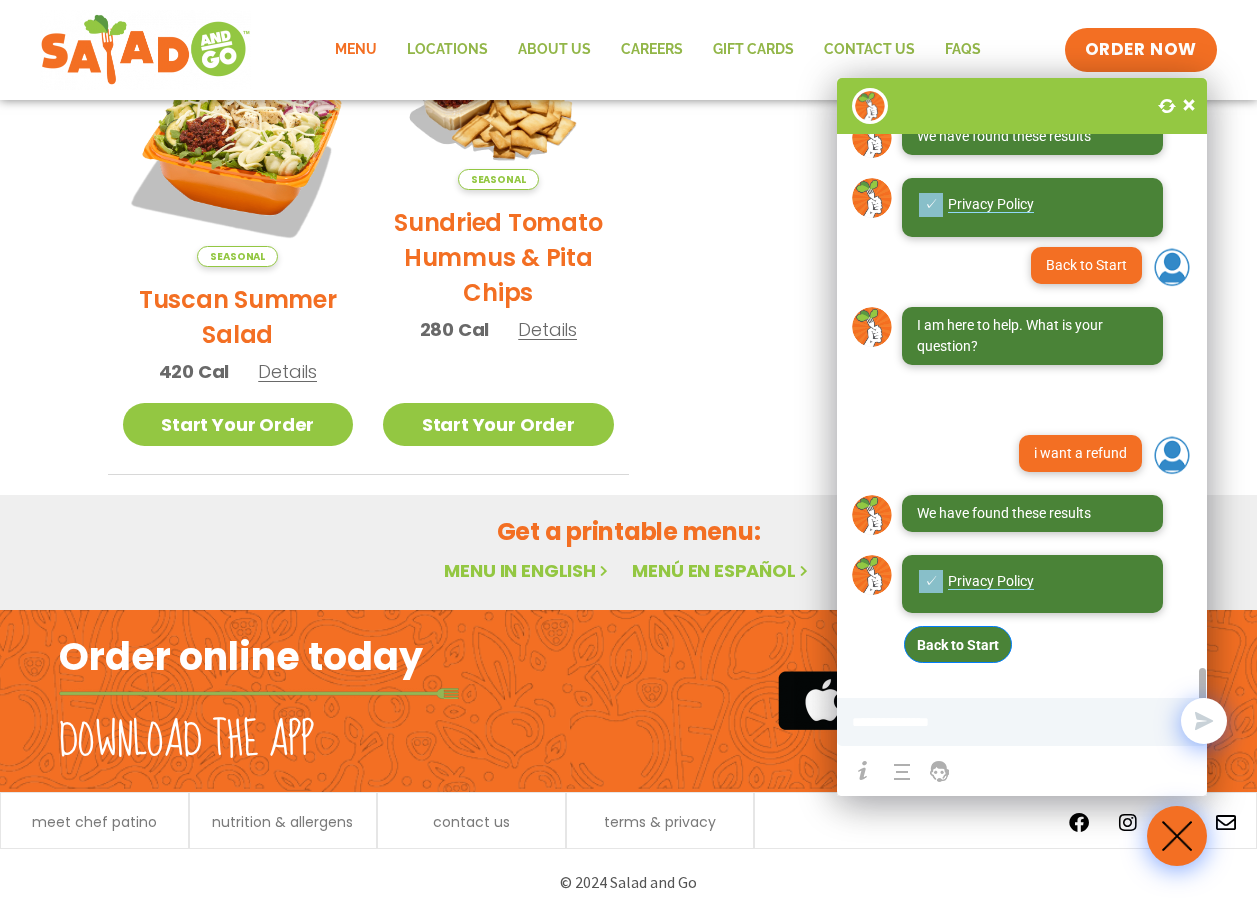 click at bounding box center [988, 722] 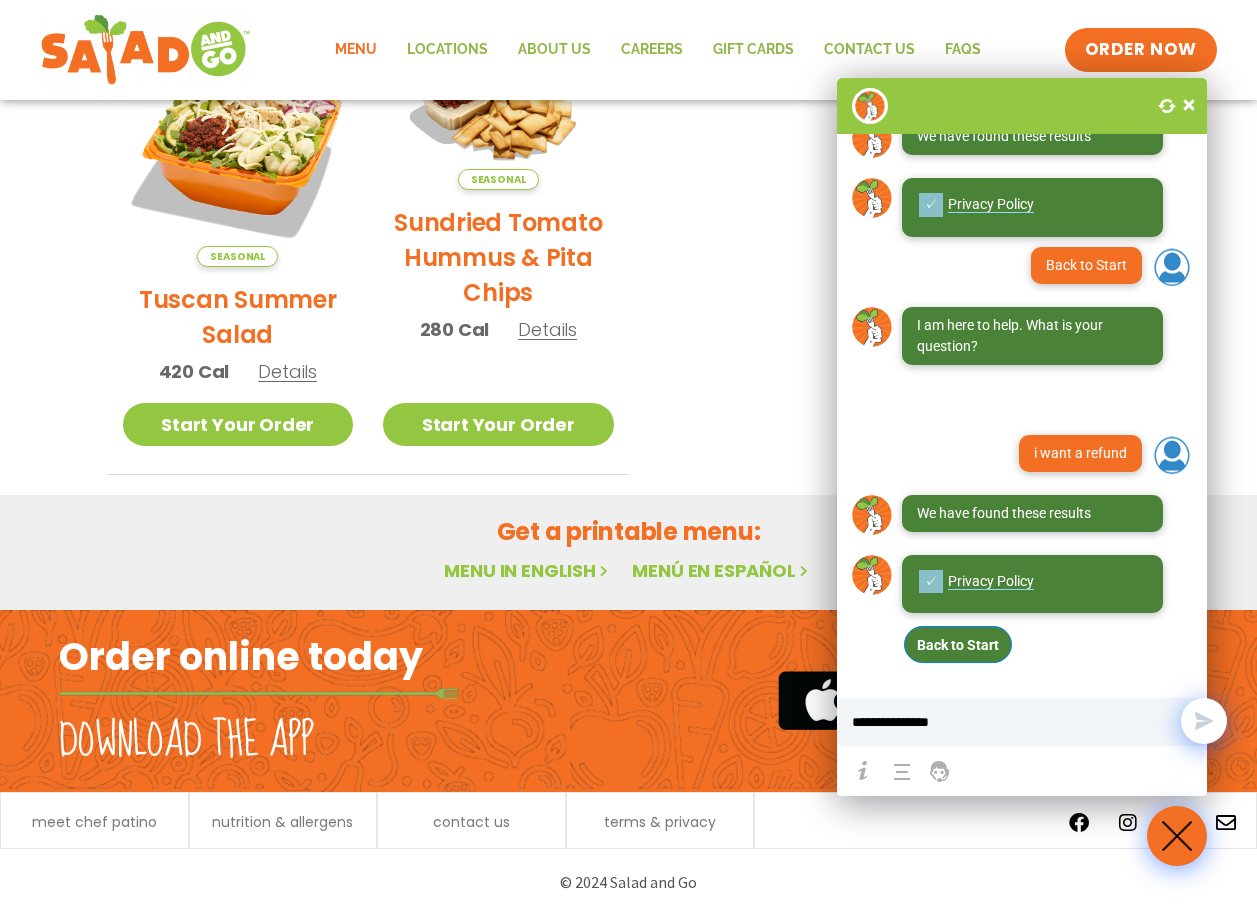 type on "**********" 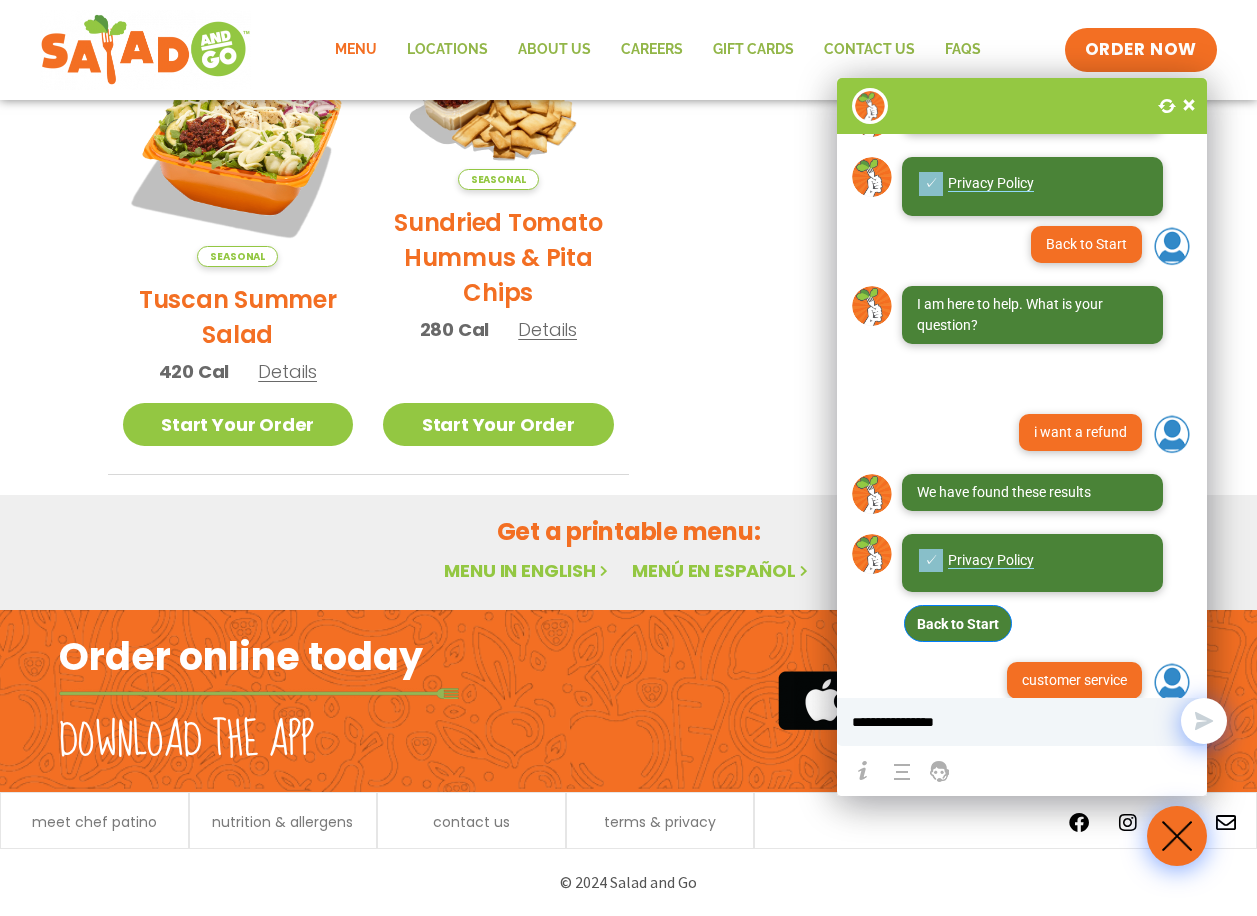 type 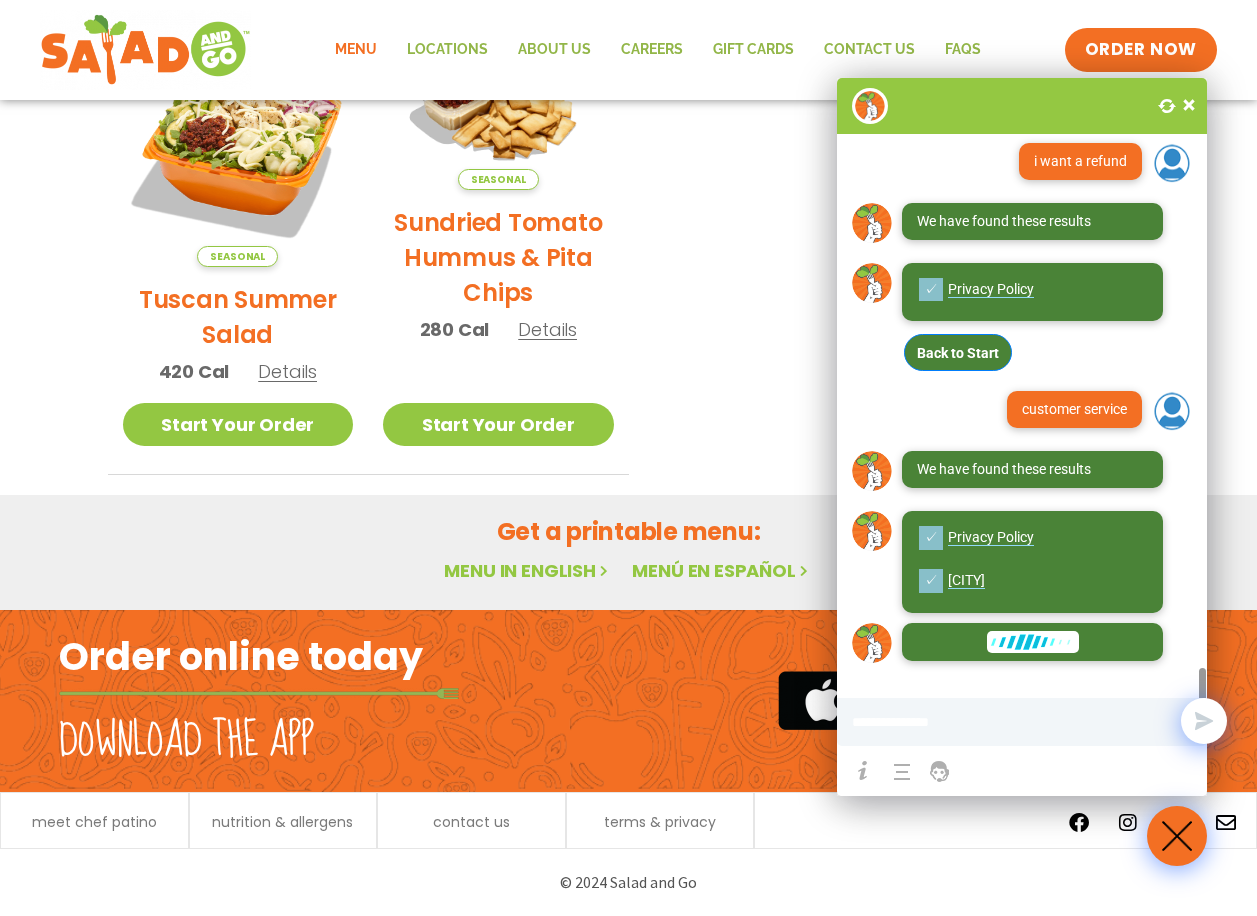 scroll, scrollTop: 1694, scrollLeft: 0, axis: vertical 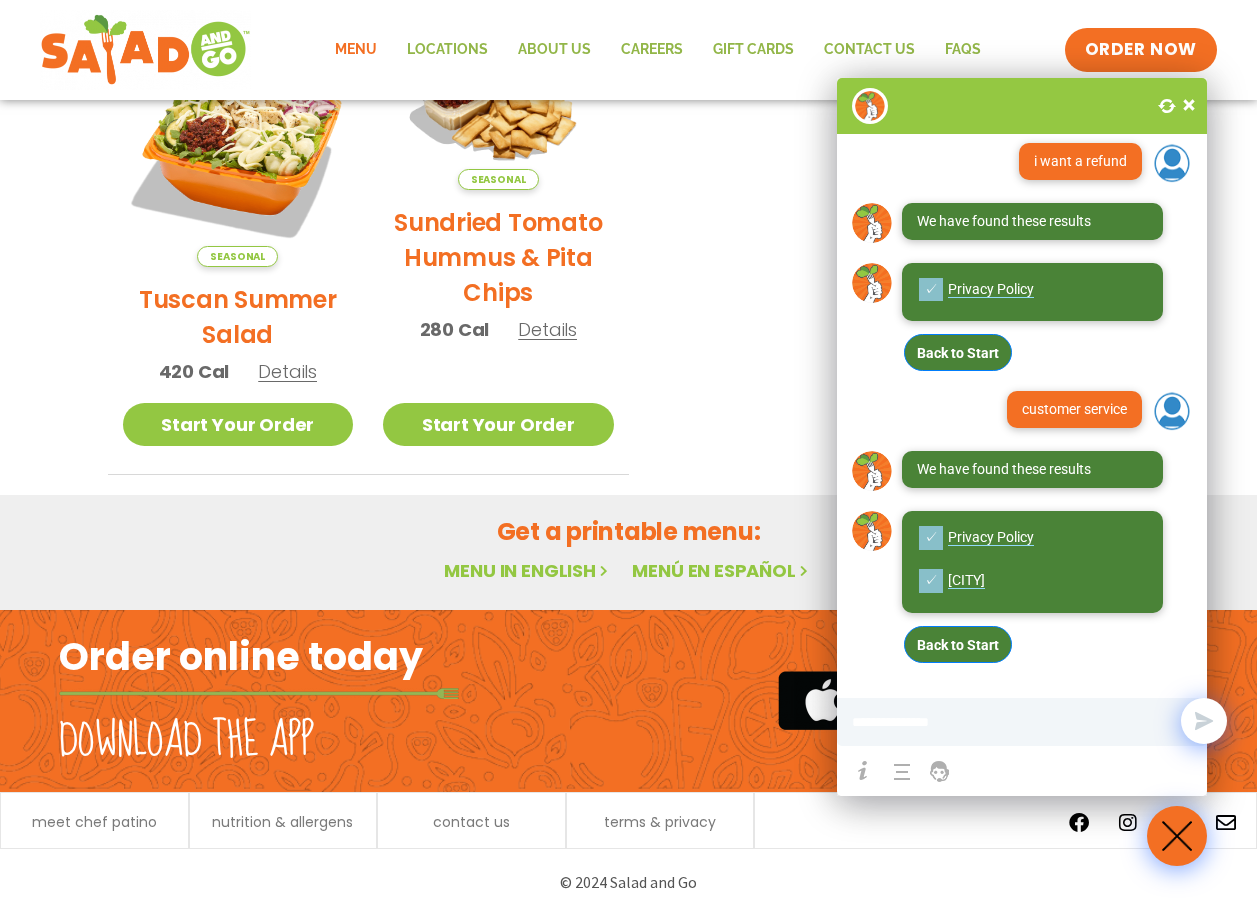 drag, startPoint x: 1185, startPoint y: 104, endPoint x: 1033, endPoint y: 69, distance: 155.97757 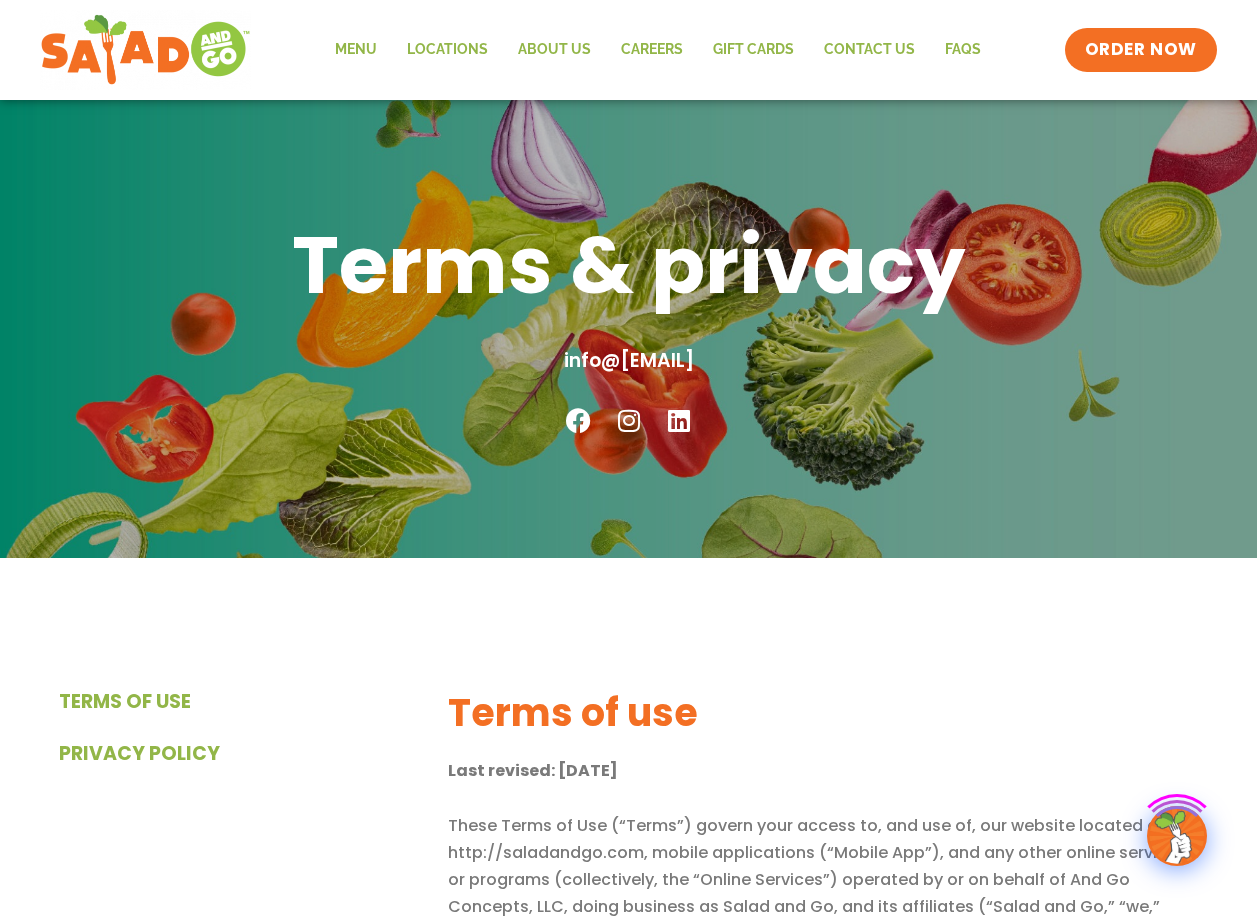 scroll, scrollTop: 0, scrollLeft: 0, axis: both 